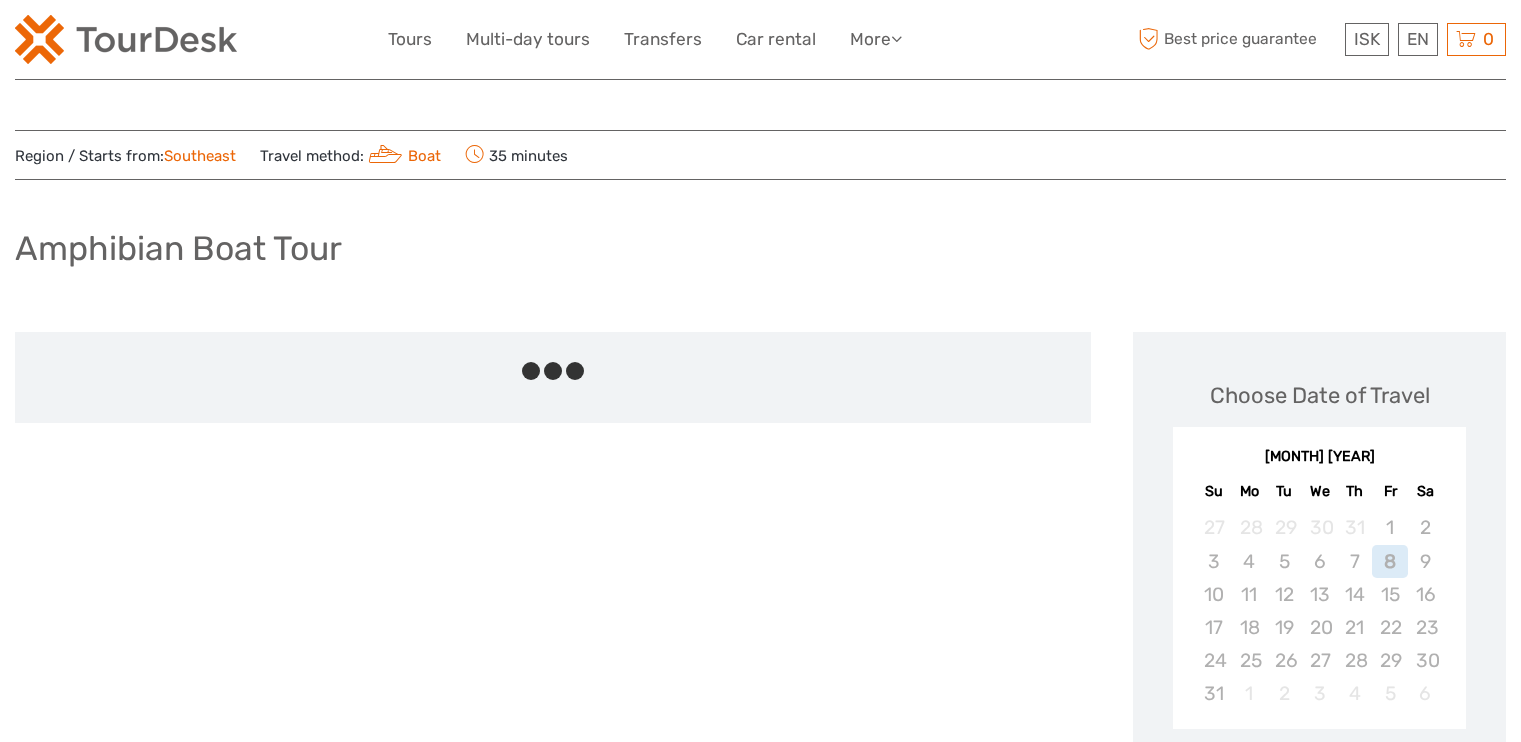 scroll, scrollTop: 0, scrollLeft: 0, axis: both 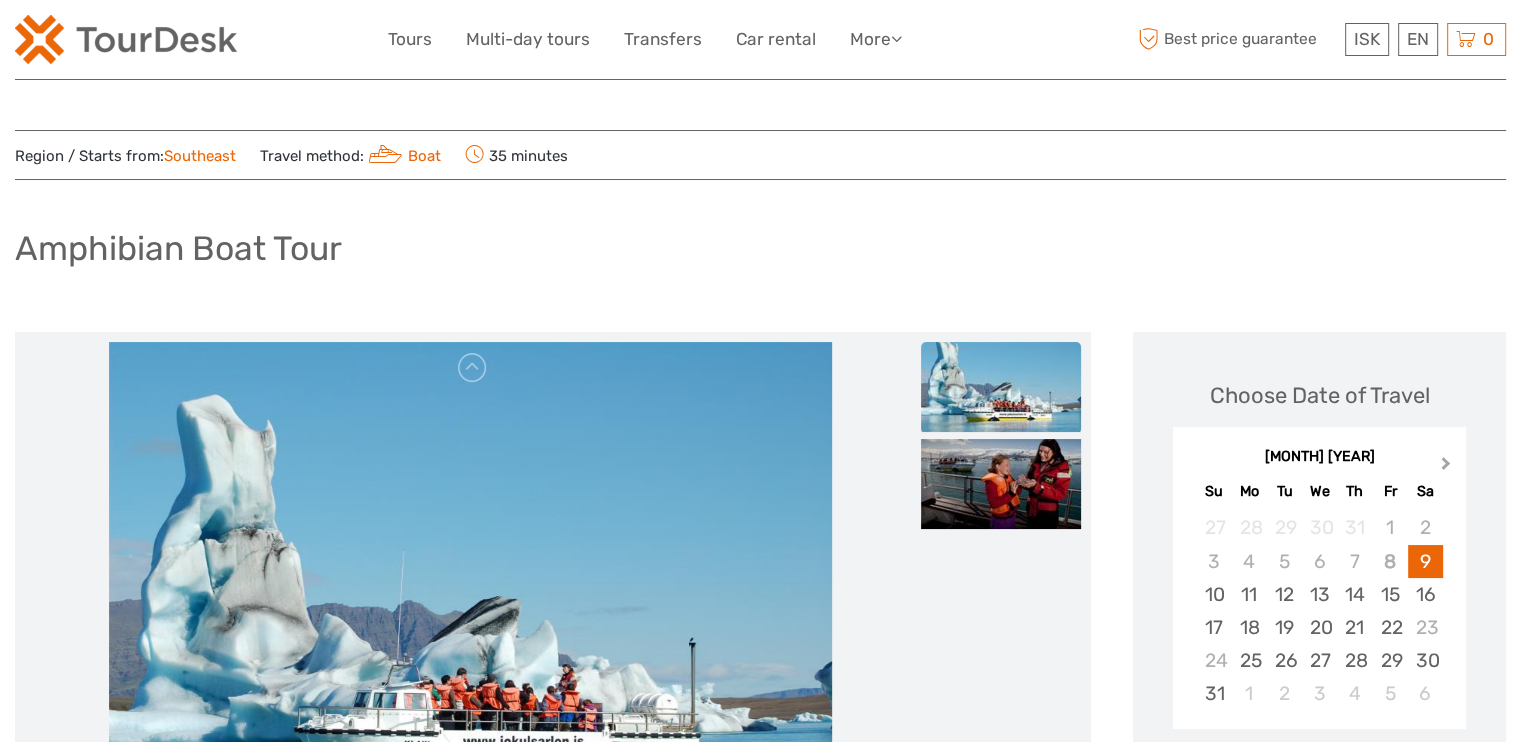 click on "Next Month" at bounding box center (1446, 467) 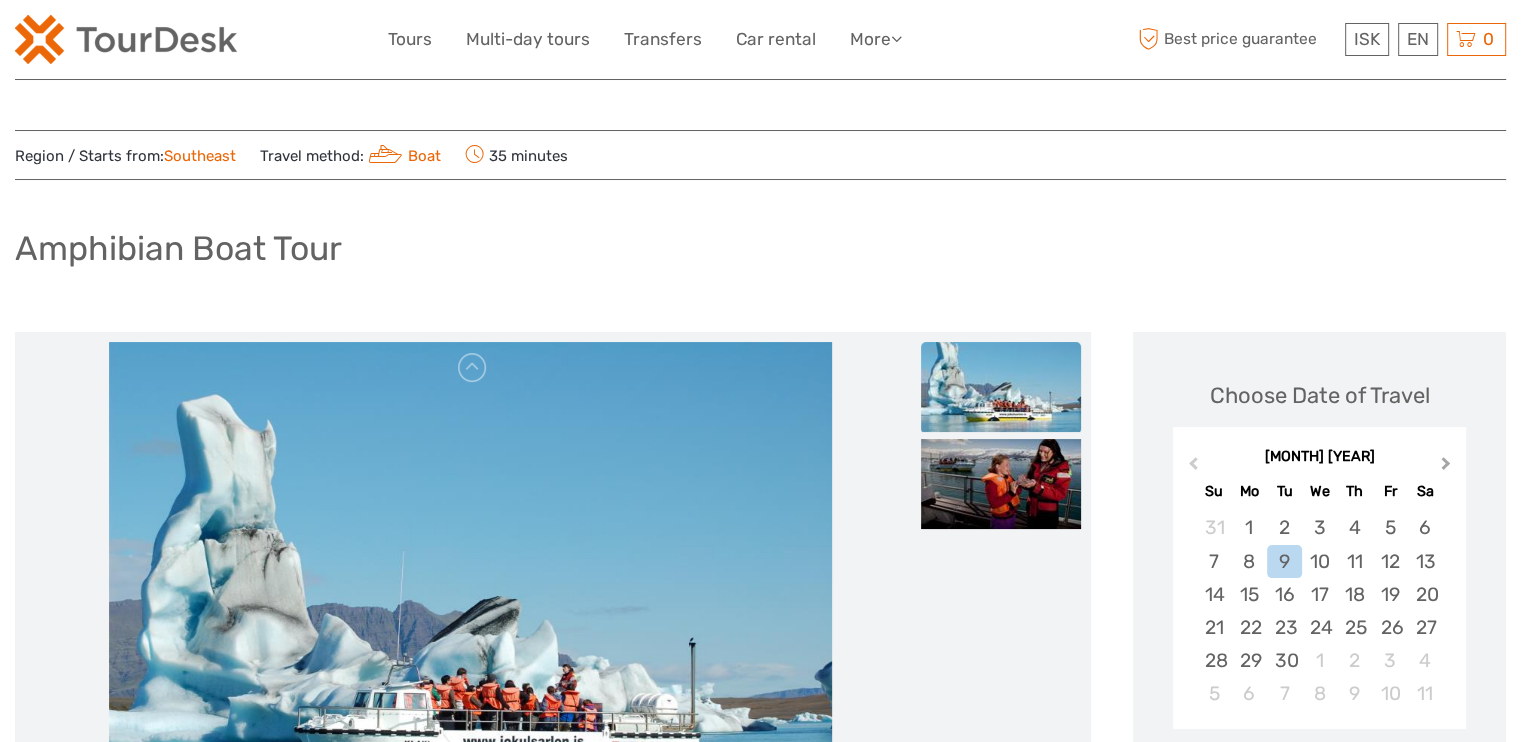 click on "Next Month" at bounding box center (1446, 467) 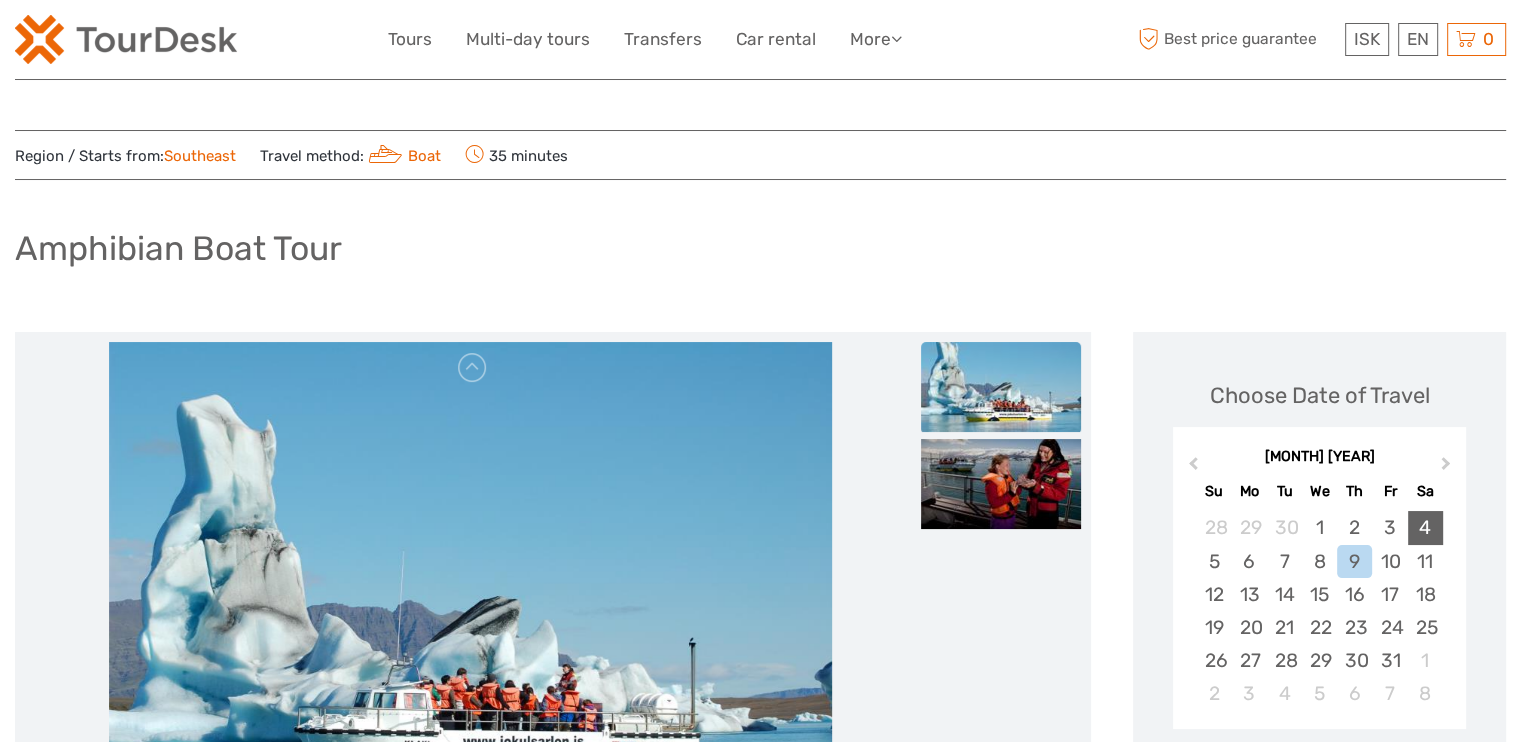 scroll, scrollTop: 100, scrollLeft: 0, axis: vertical 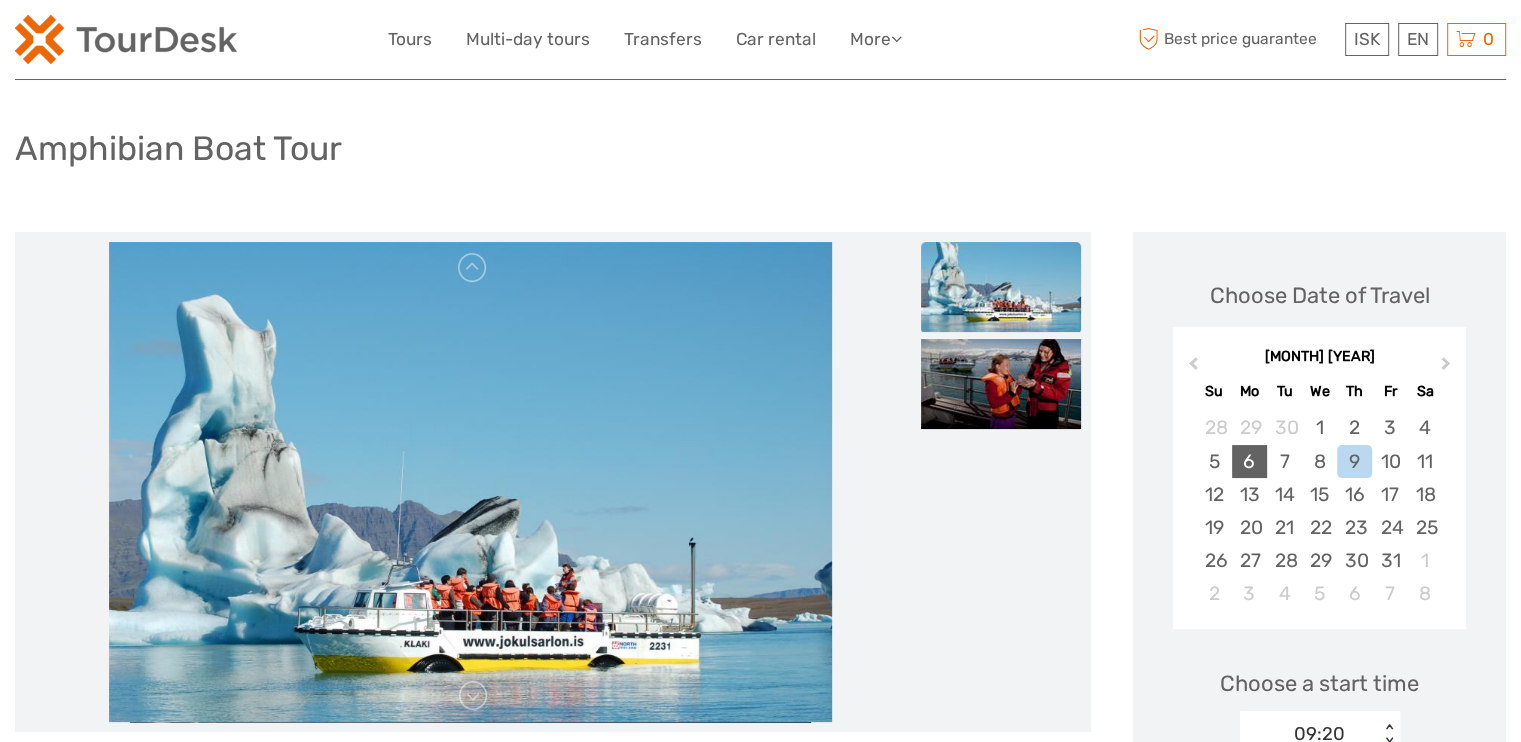 click on "6" at bounding box center (1249, 461) 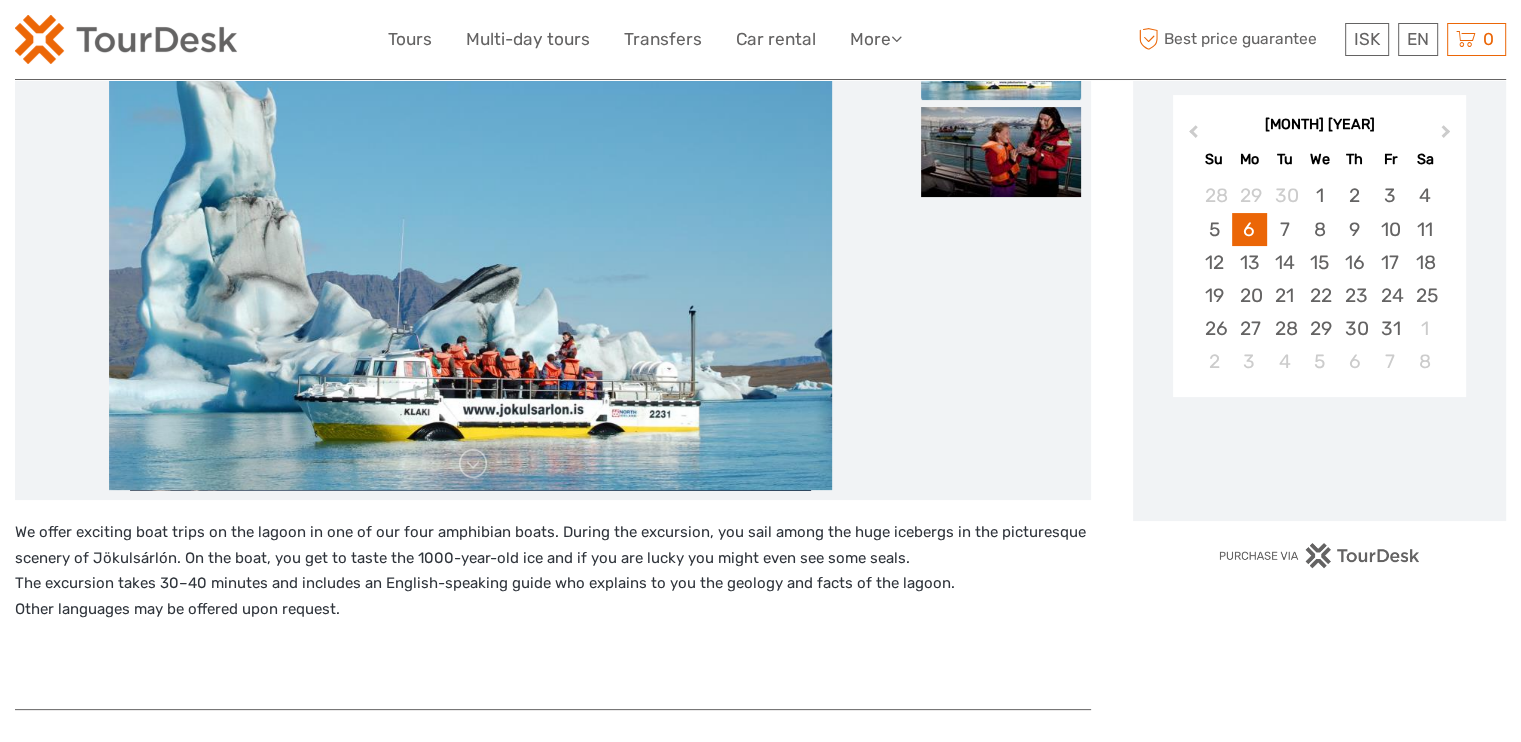 scroll, scrollTop: 500, scrollLeft: 0, axis: vertical 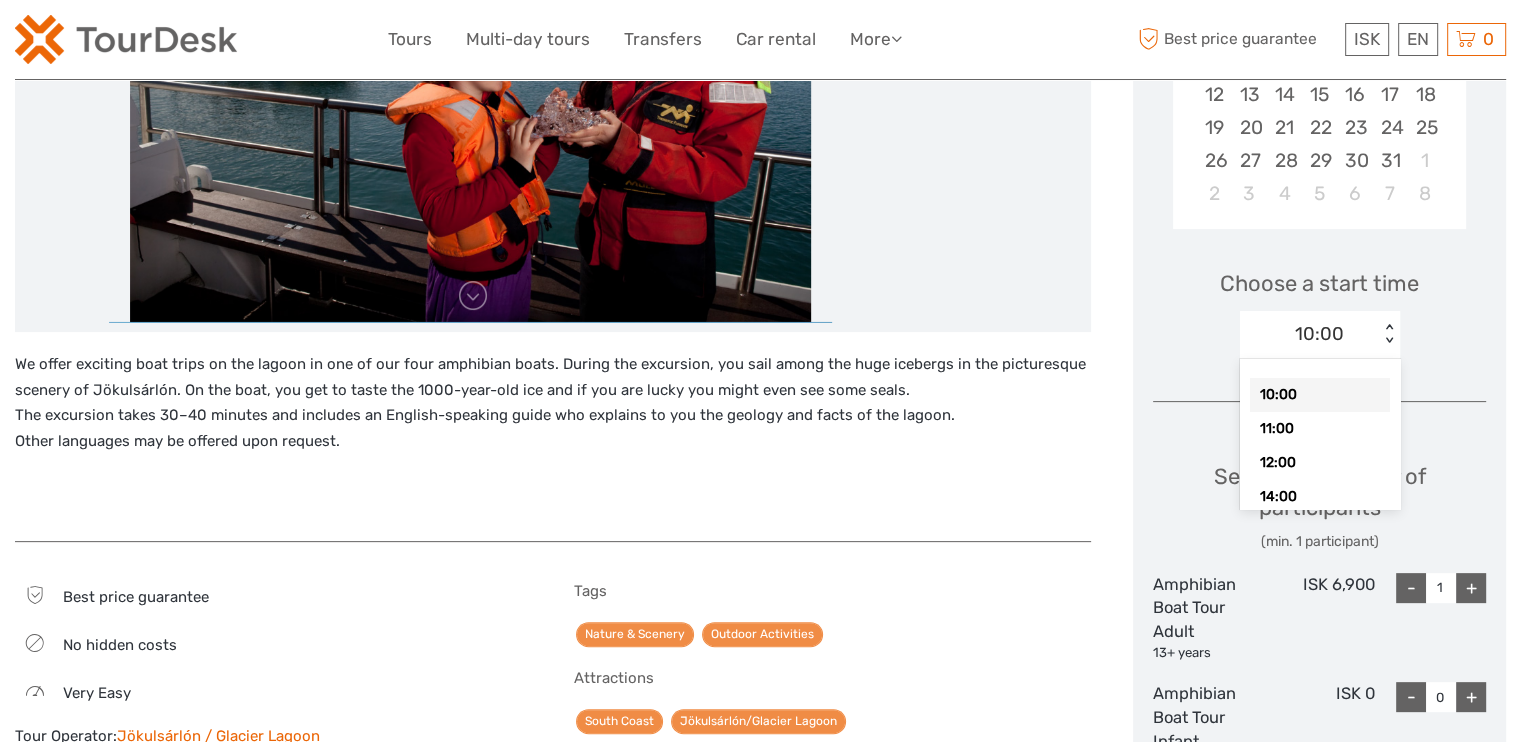 click on "< >" at bounding box center (1389, 334) 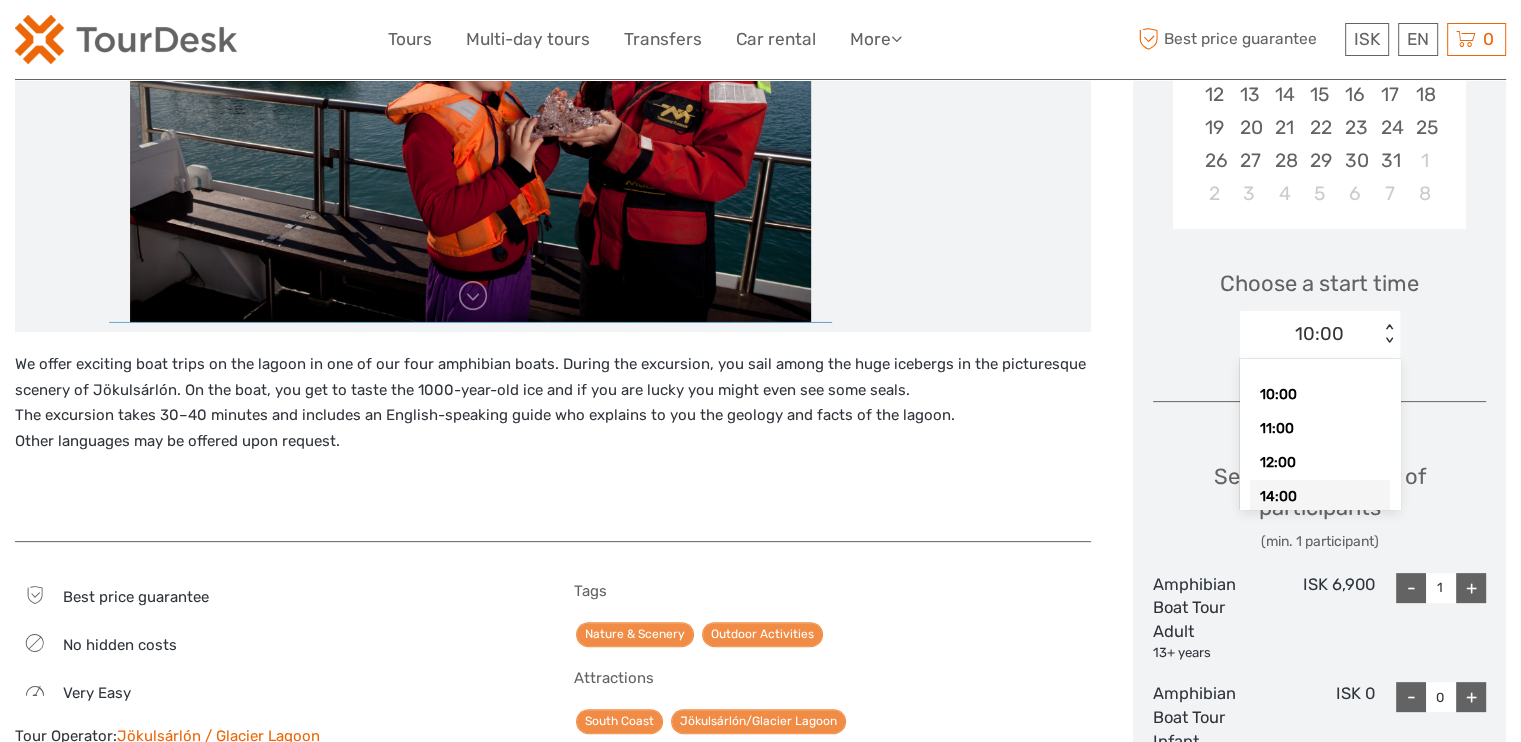 click on "14:00" at bounding box center [1320, 497] 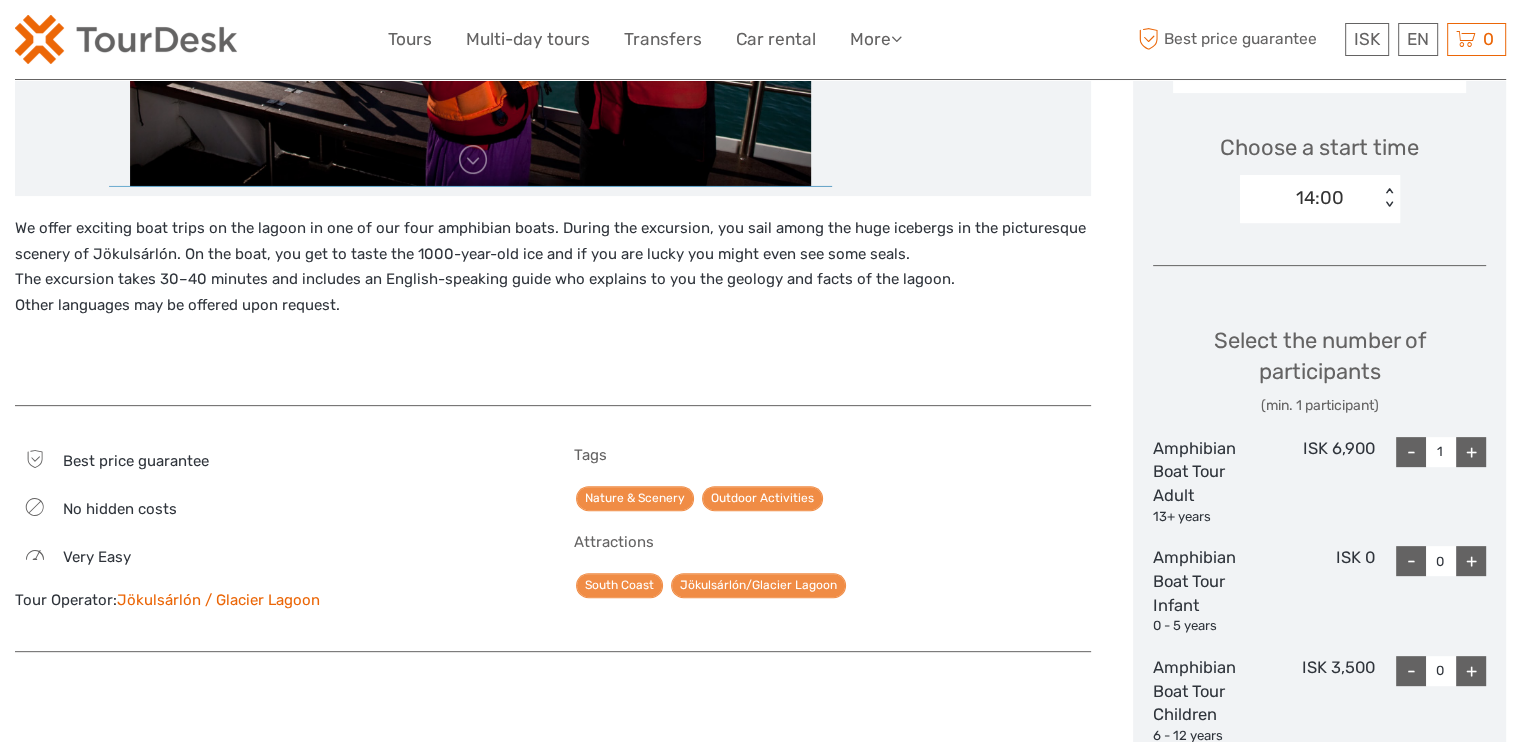 scroll, scrollTop: 700, scrollLeft: 0, axis: vertical 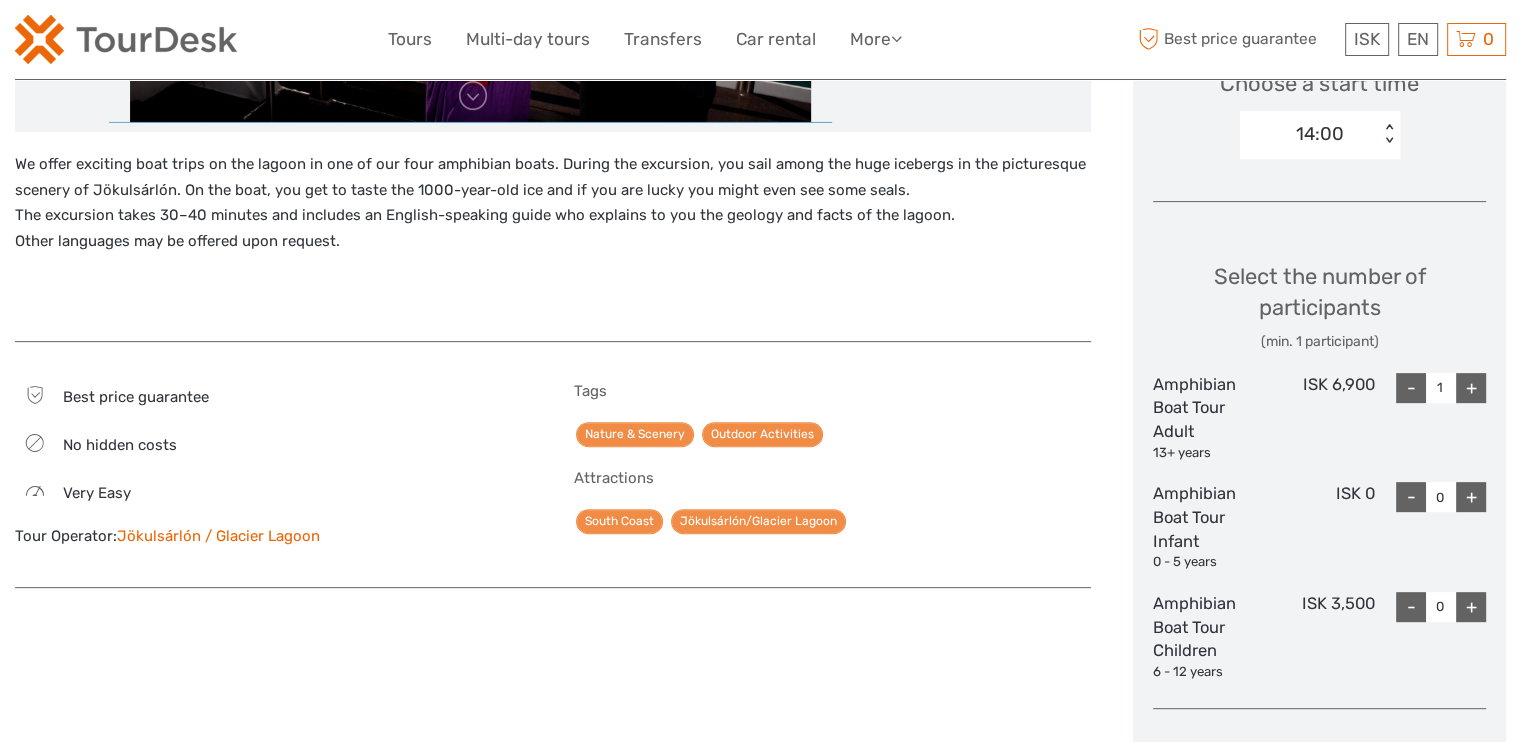 click on "+" at bounding box center (1471, 388) 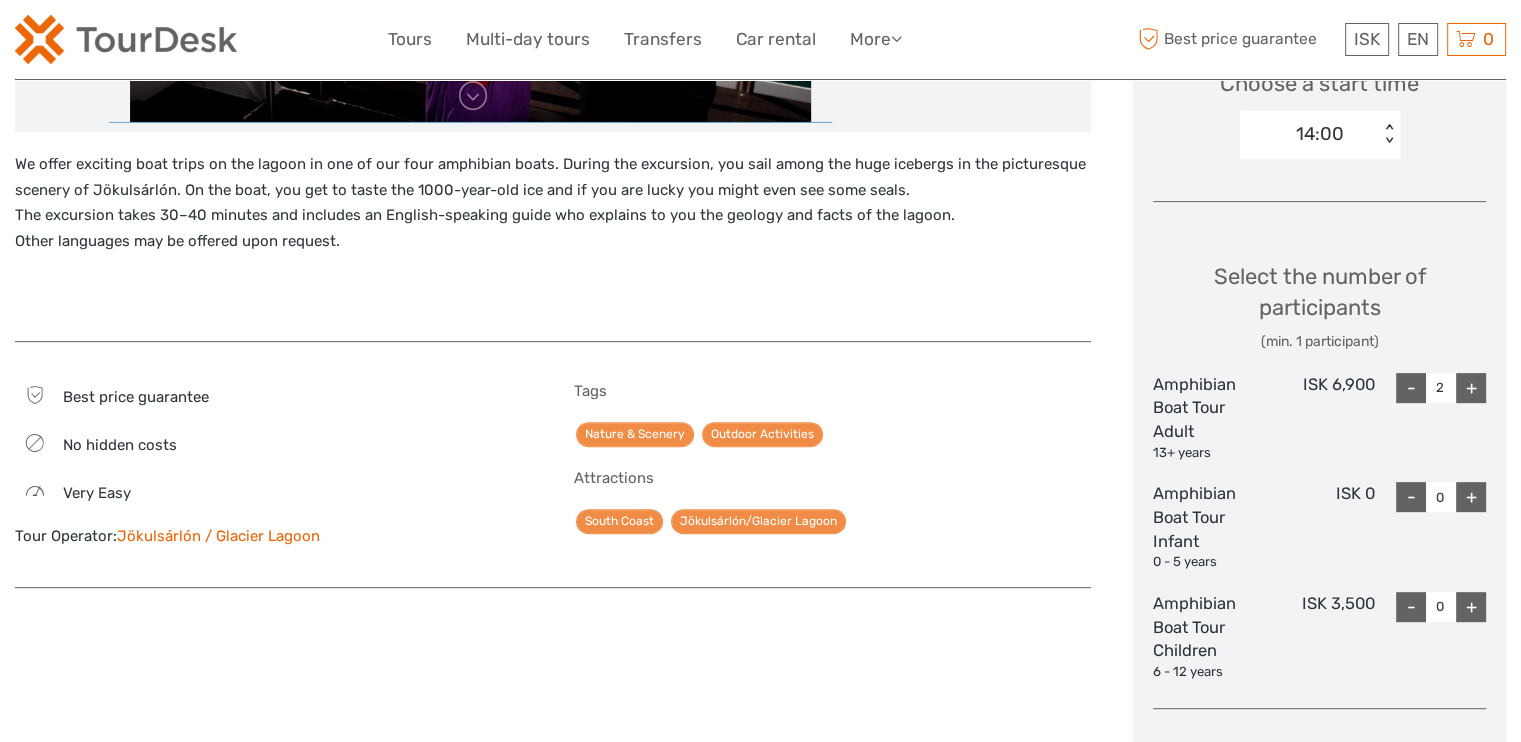 click on "+" at bounding box center [1471, 388] 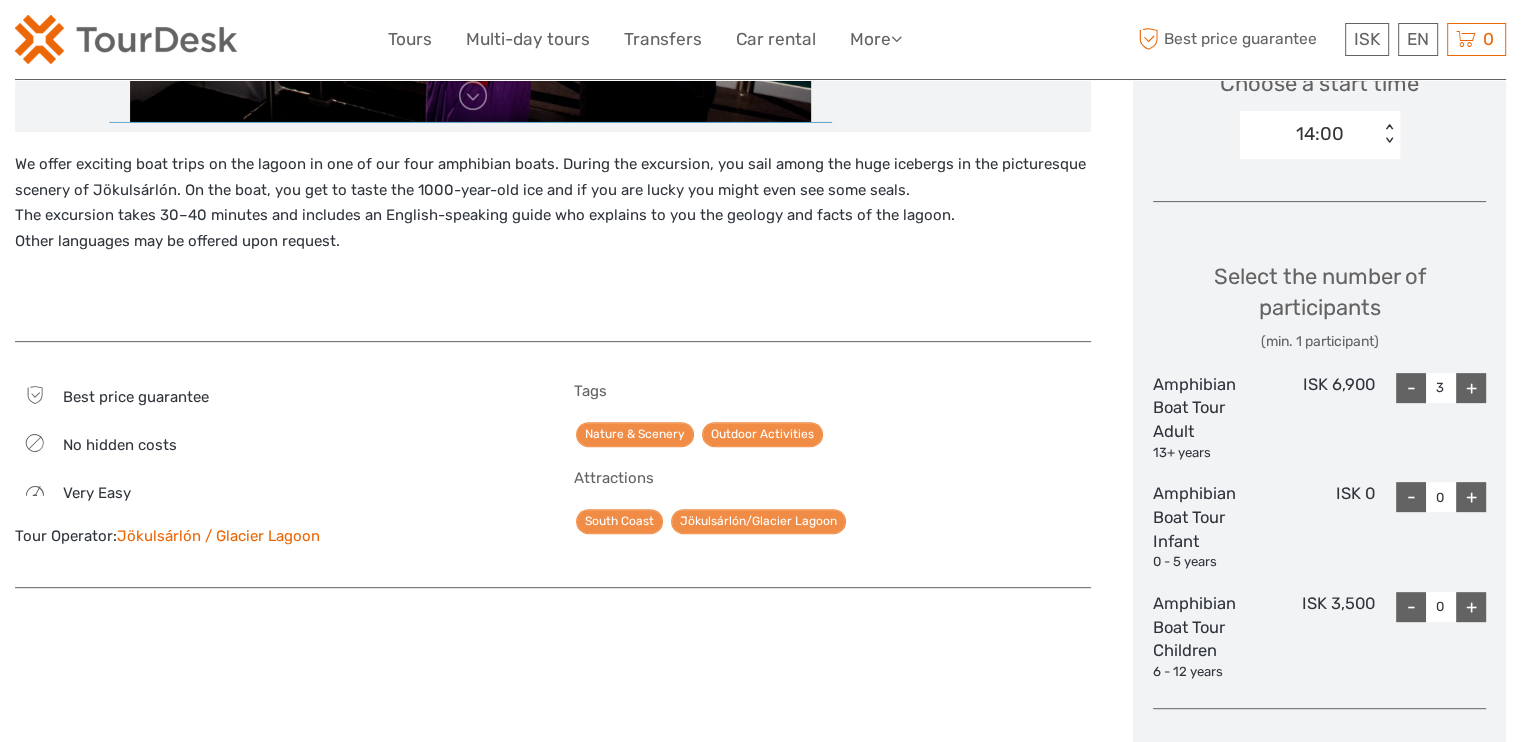 click on "+" at bounding box center [1471, 388] 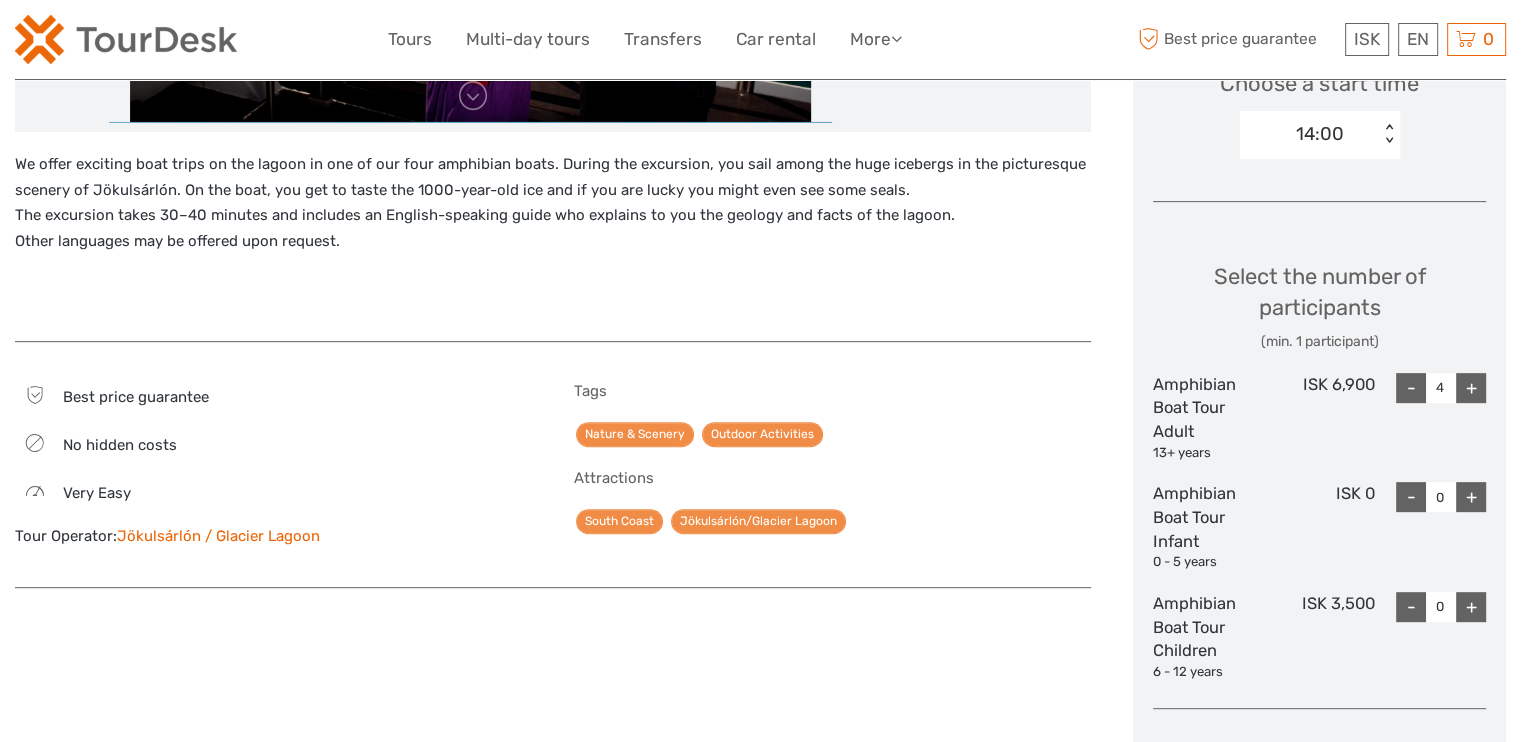 click on "+" at bounding box center (1471, 388) 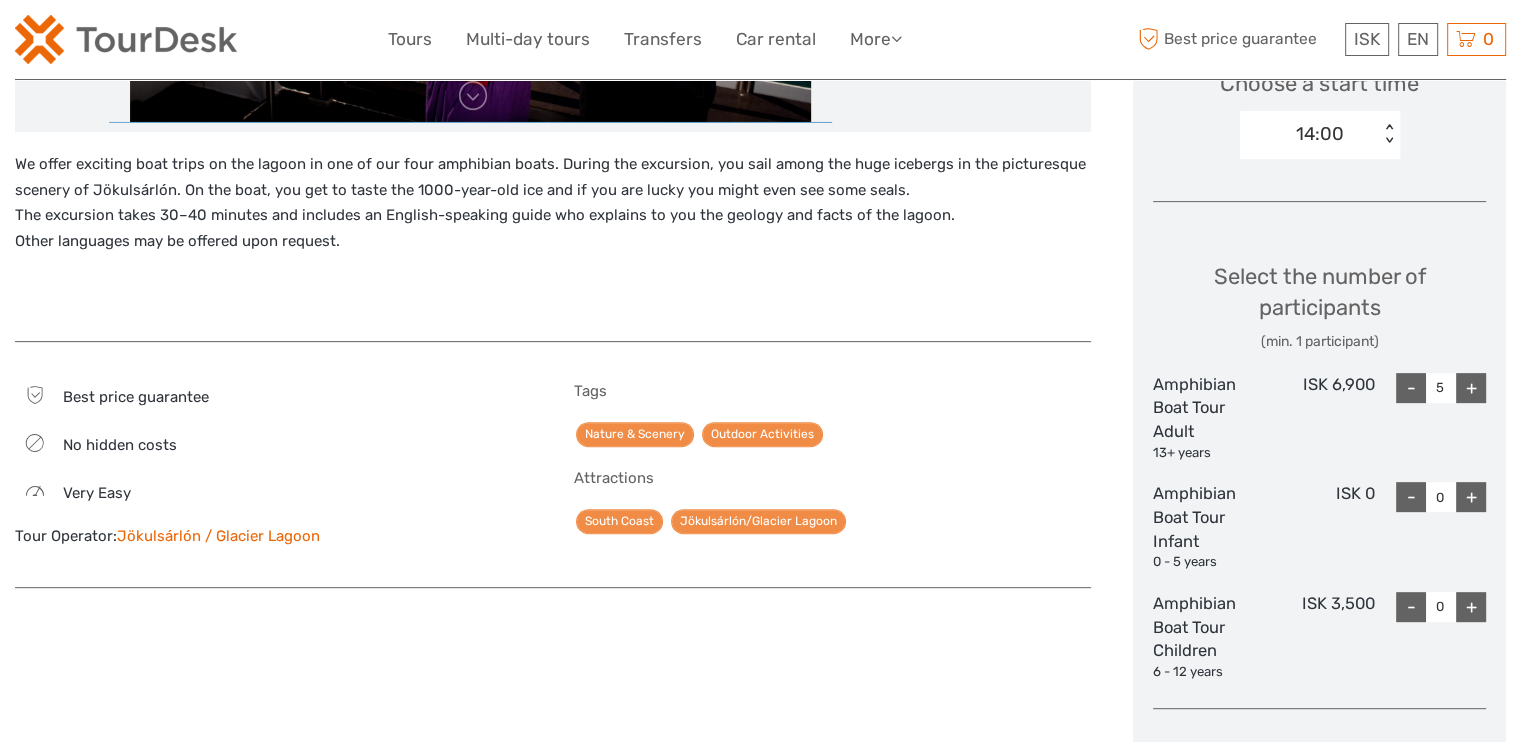 click on "+" at bounding box center (1471, 388) 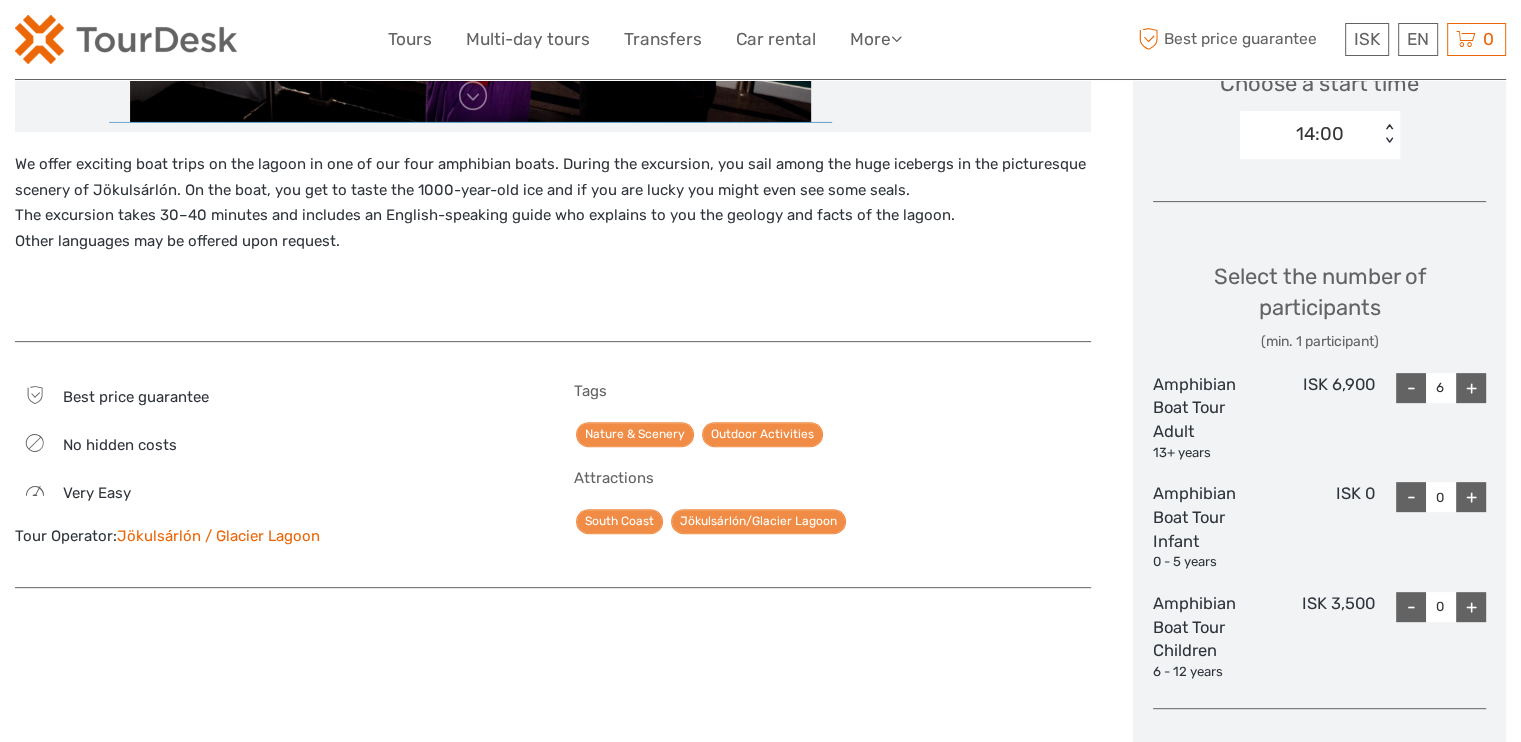 click on "+" at bounding box center [1471, 388] 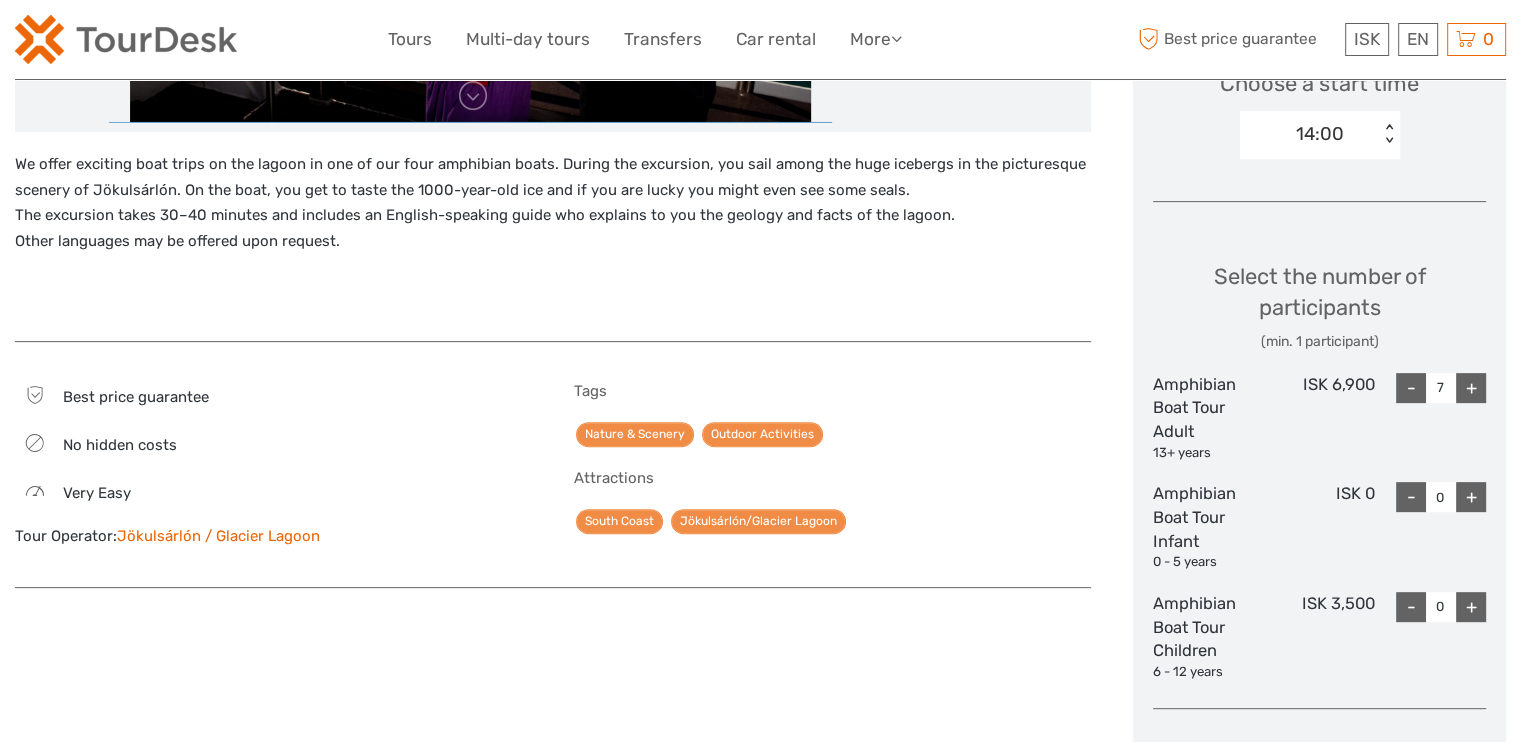 click on "+" at bounding box center [1471, 388] 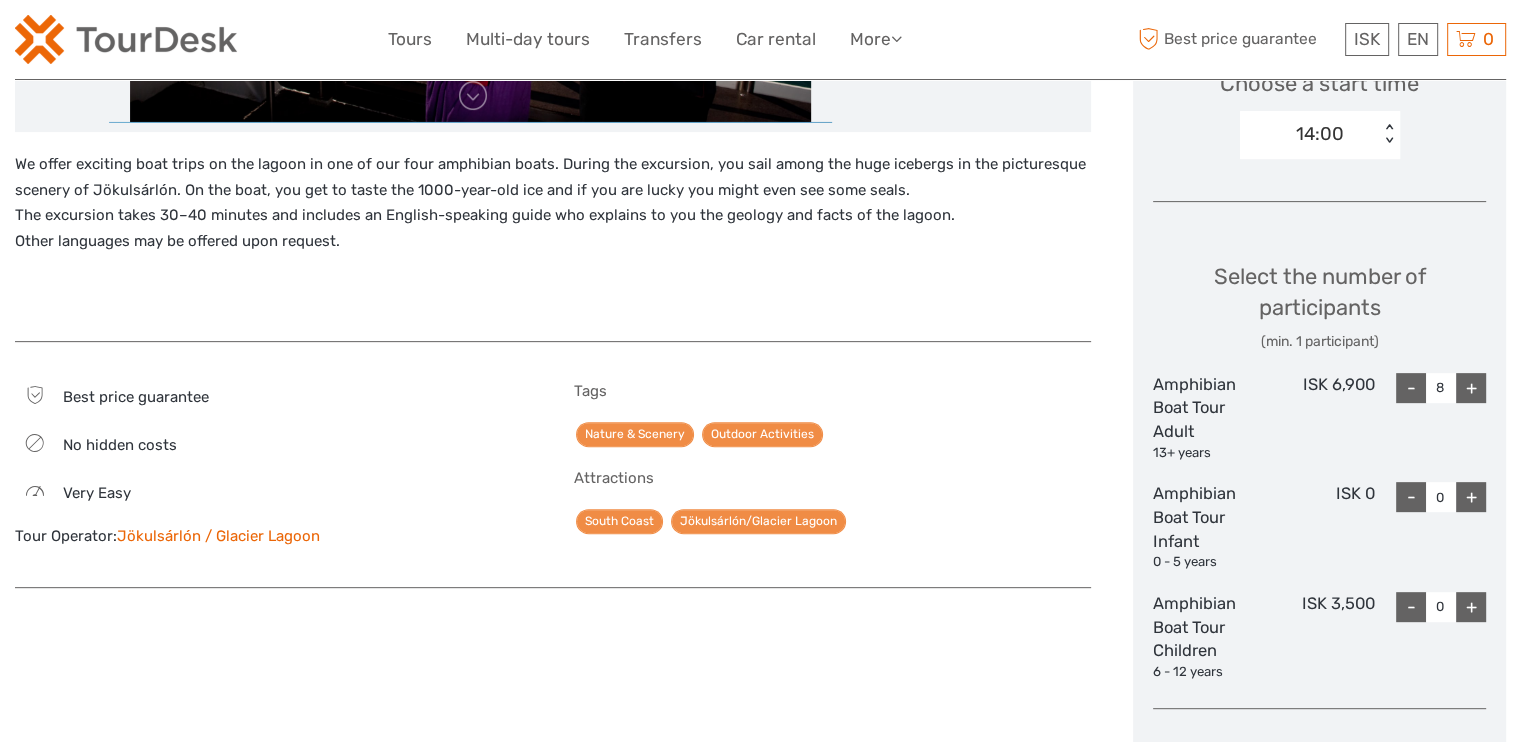 click on "+" at bounding box center [1471, 388] 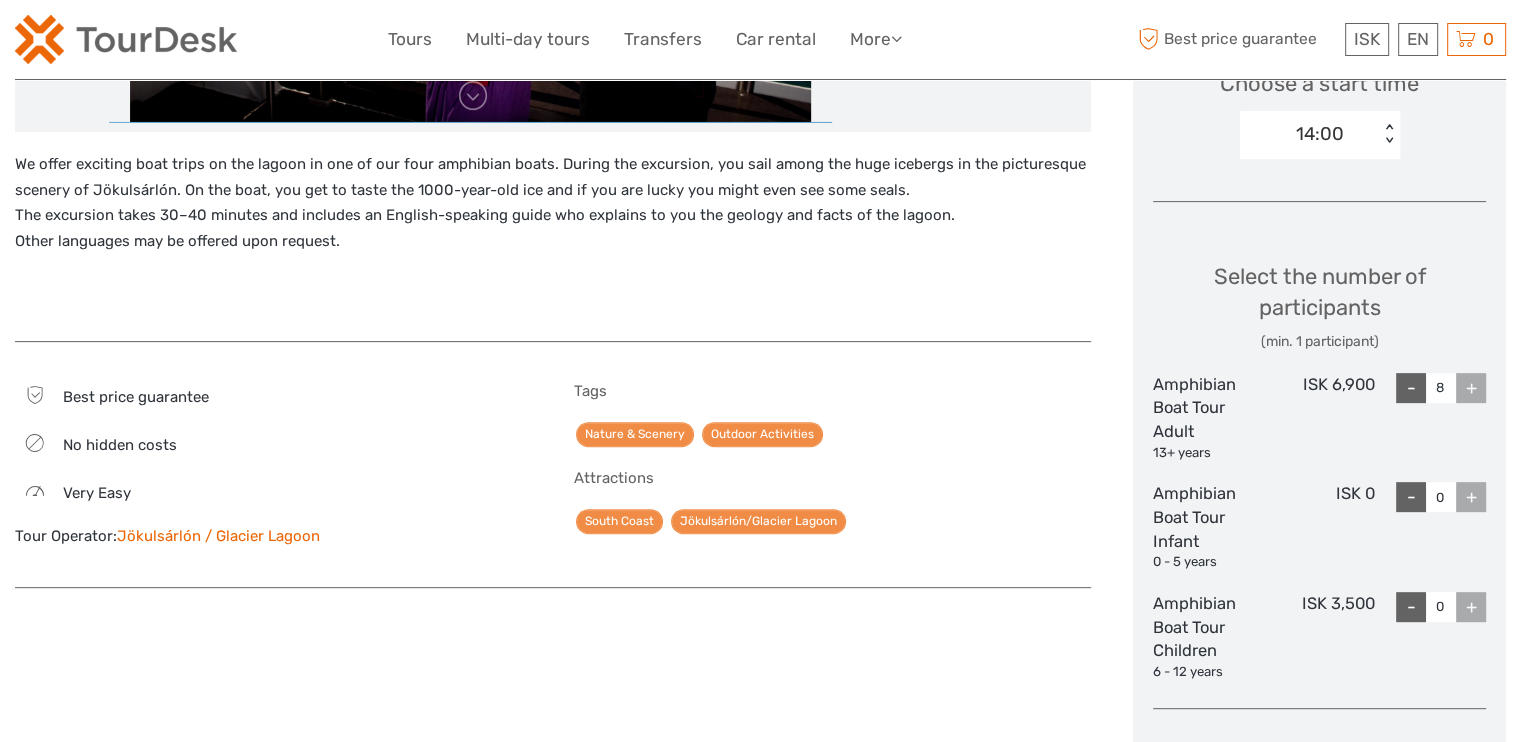 click on "+" at bounding box center (1471, 388) 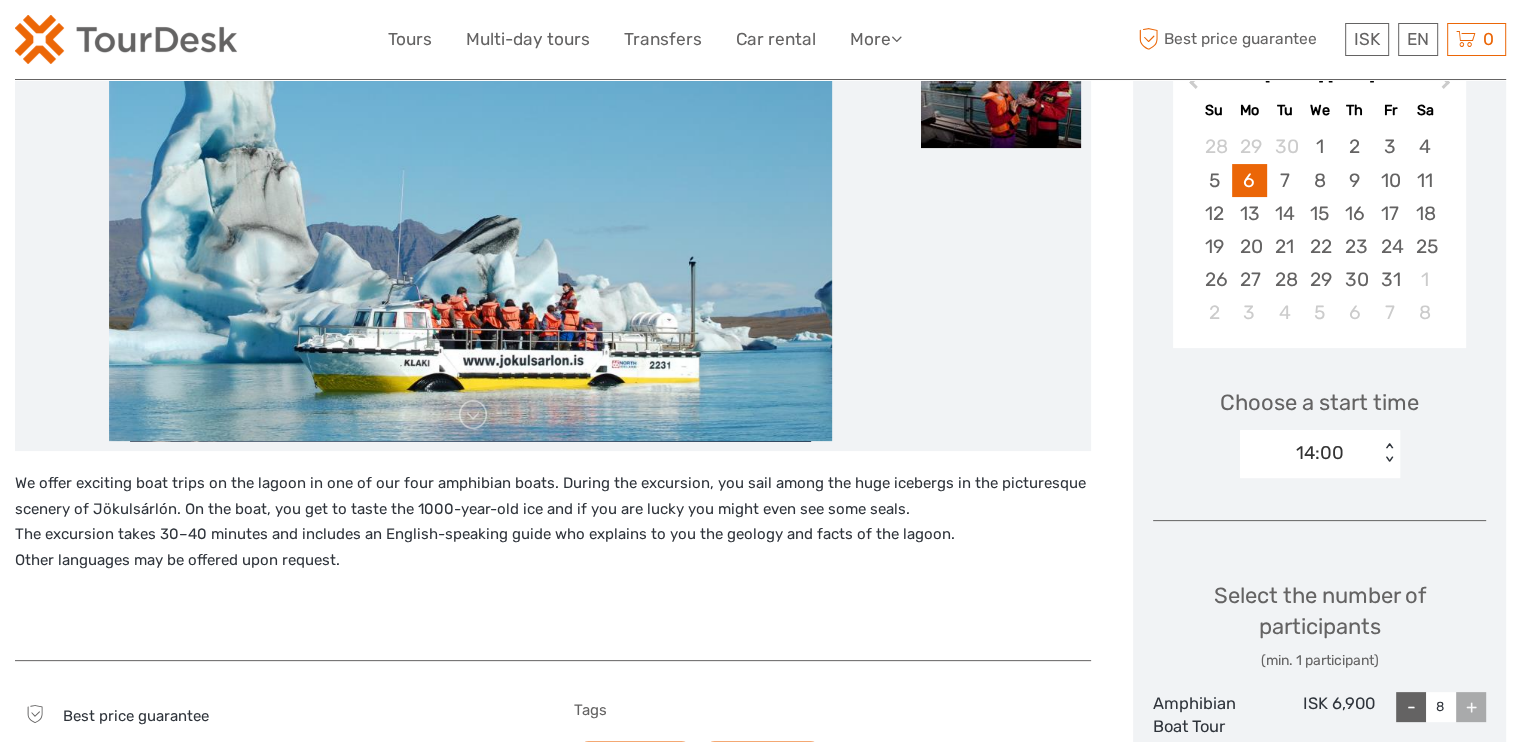 scroll, scrollTop: 400, scrollLeft: 0, axis: vertical 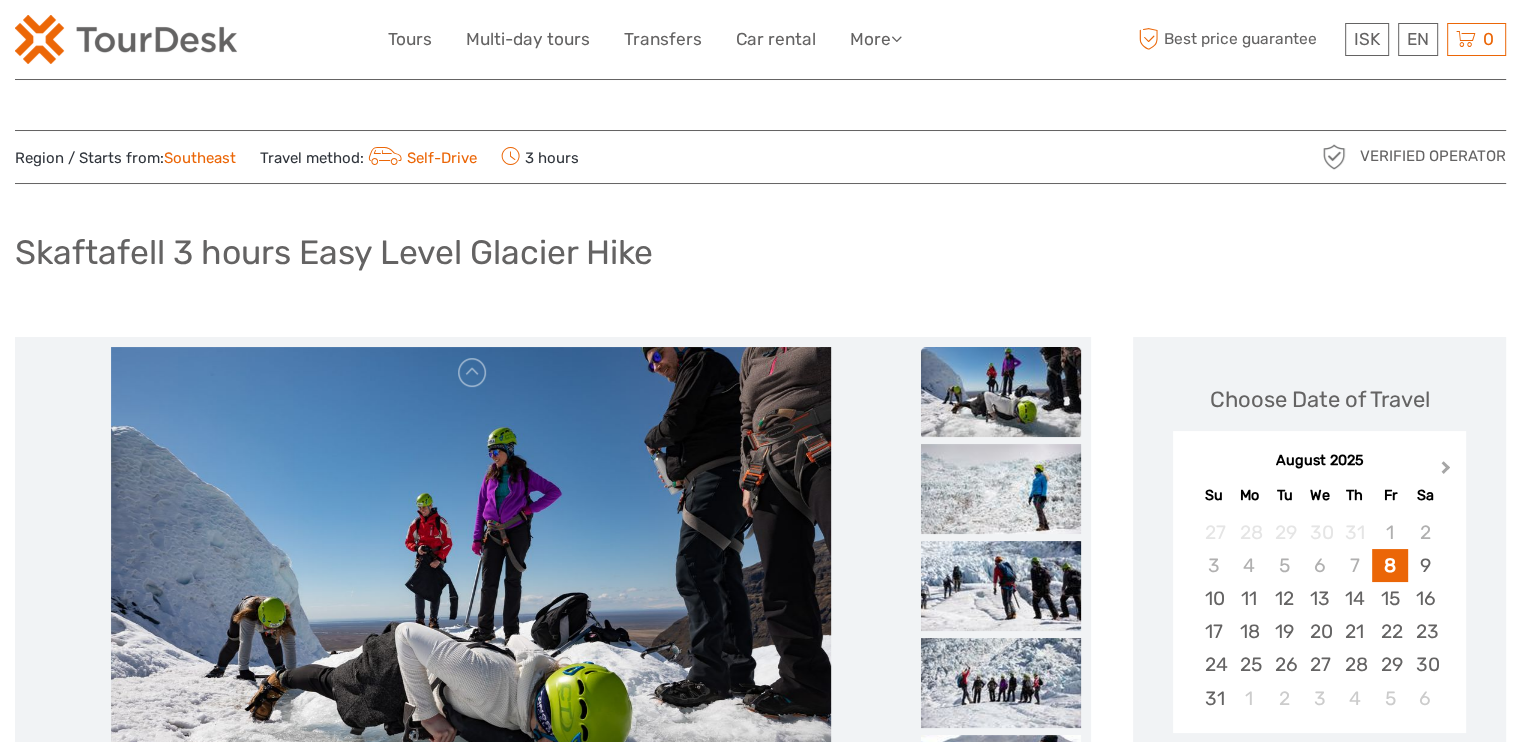 click on "Next Month" at bounding box center (1448, 472) 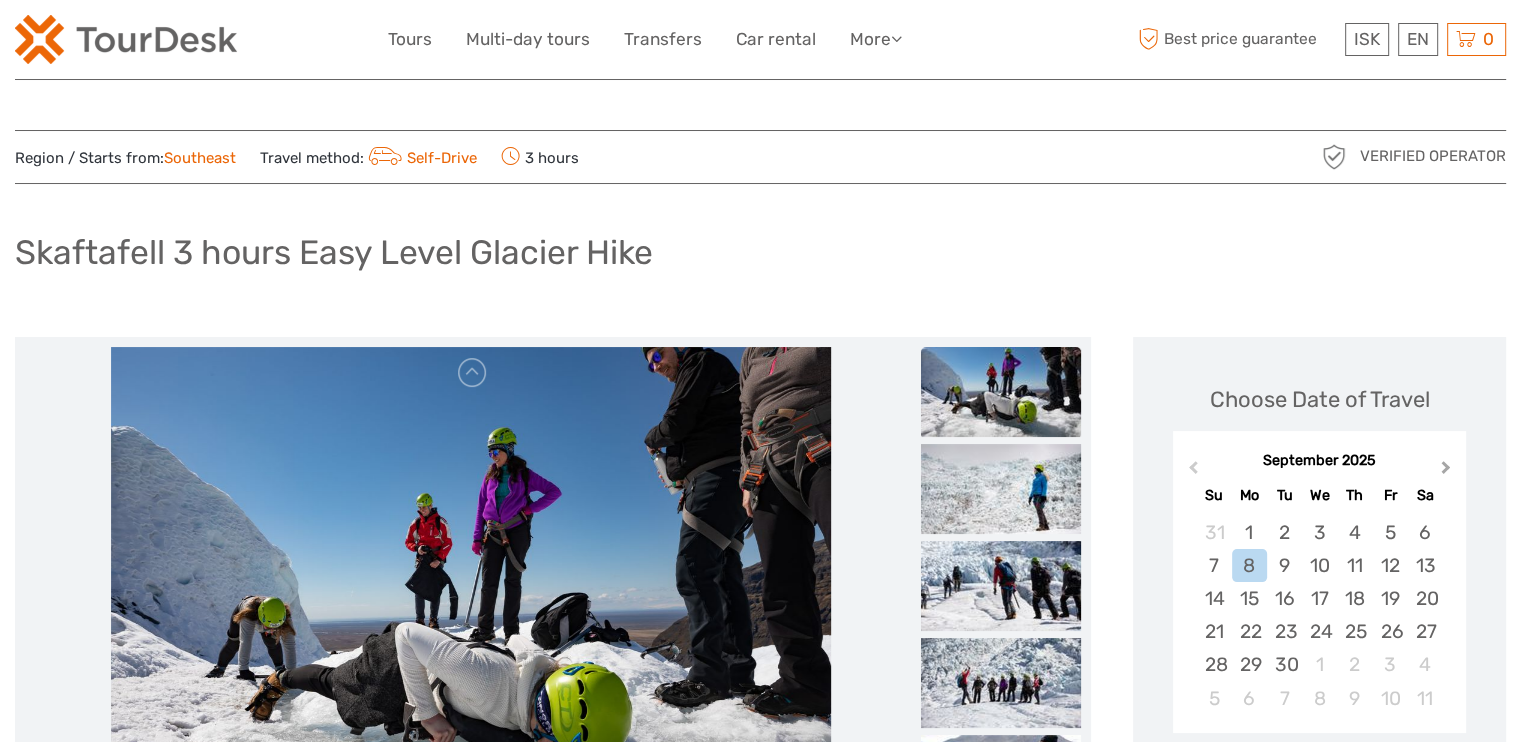 click on "Next Month" at bounding box center (1448, 472) 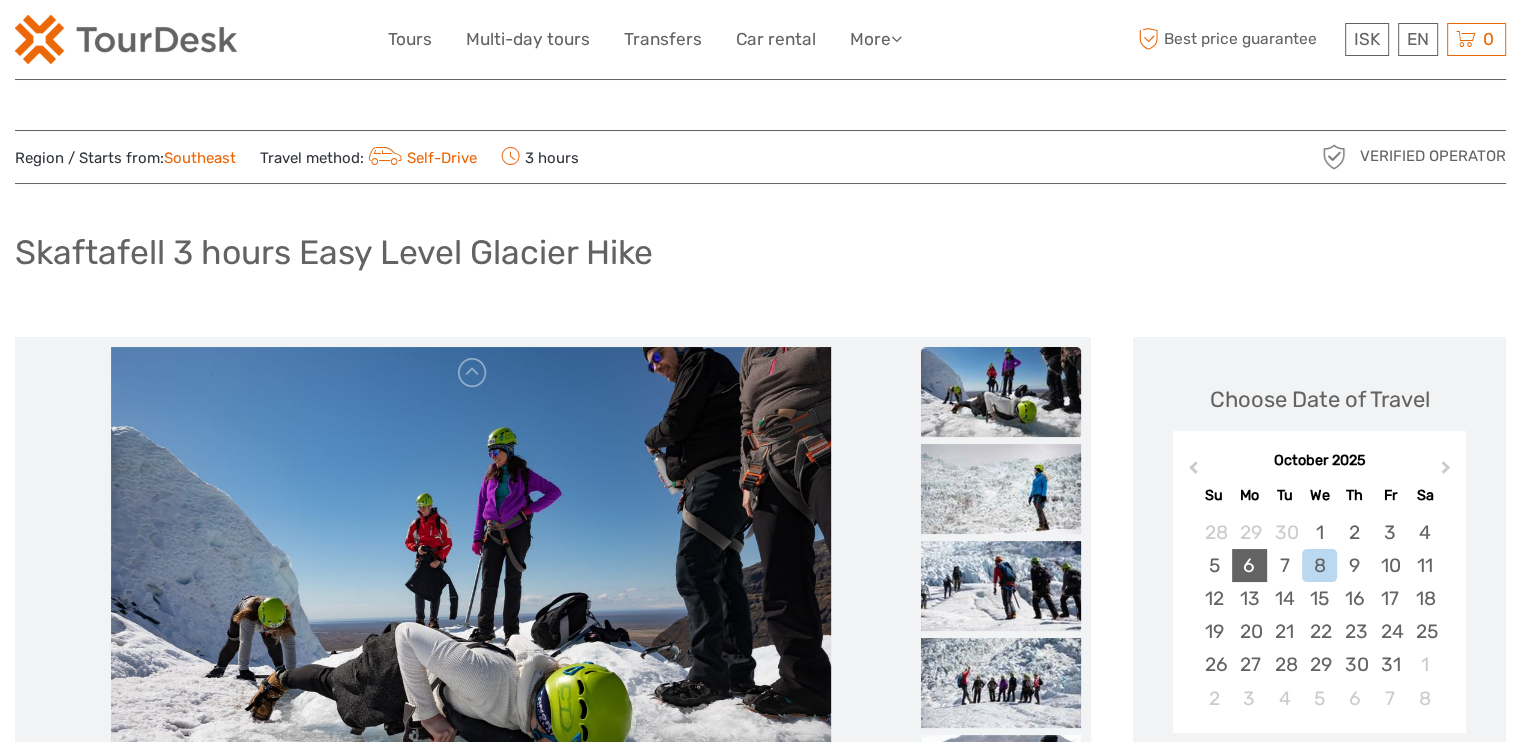 click on "6" at bounding box center (1249, 565) 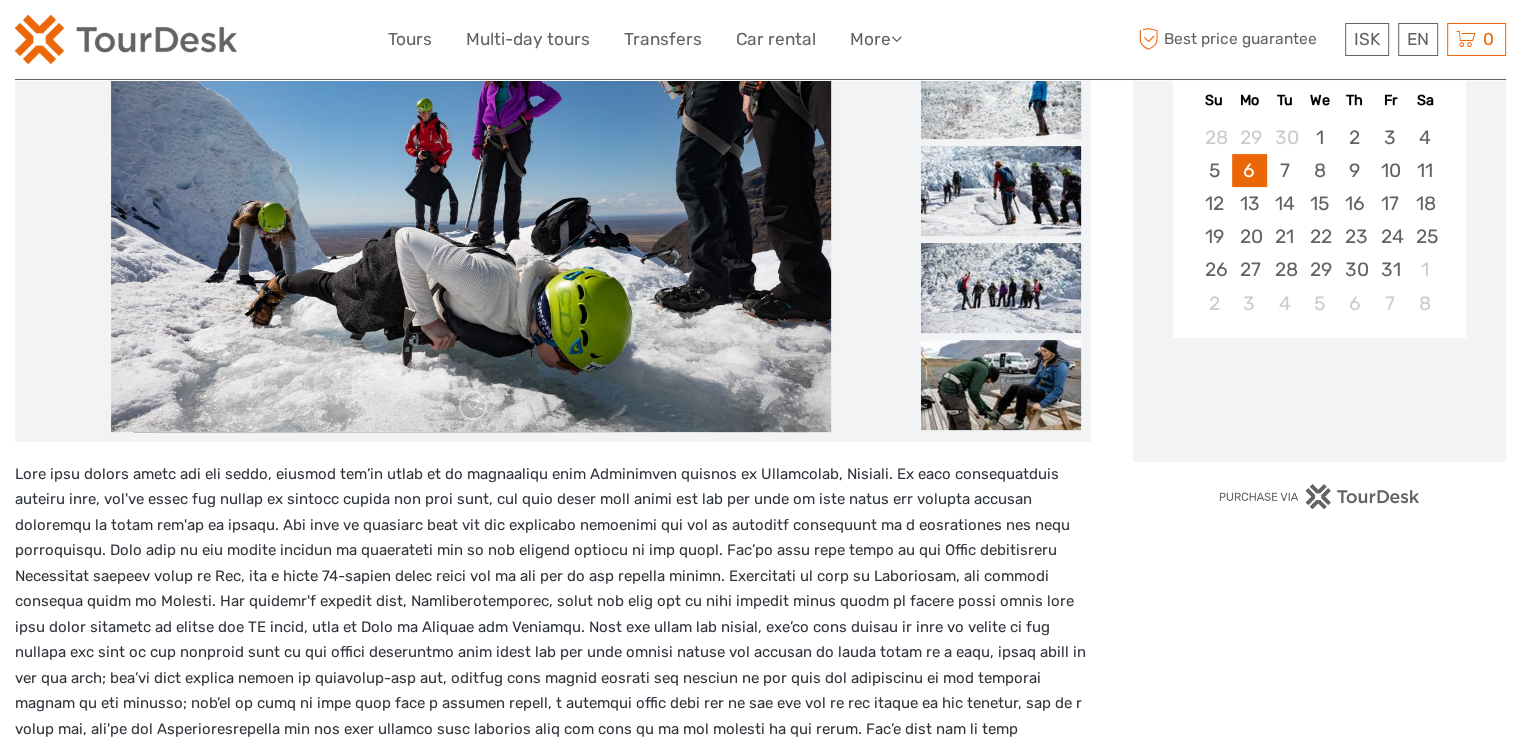 scroll, scrollTop: 400, scrollLeft: 0, axis: vertical 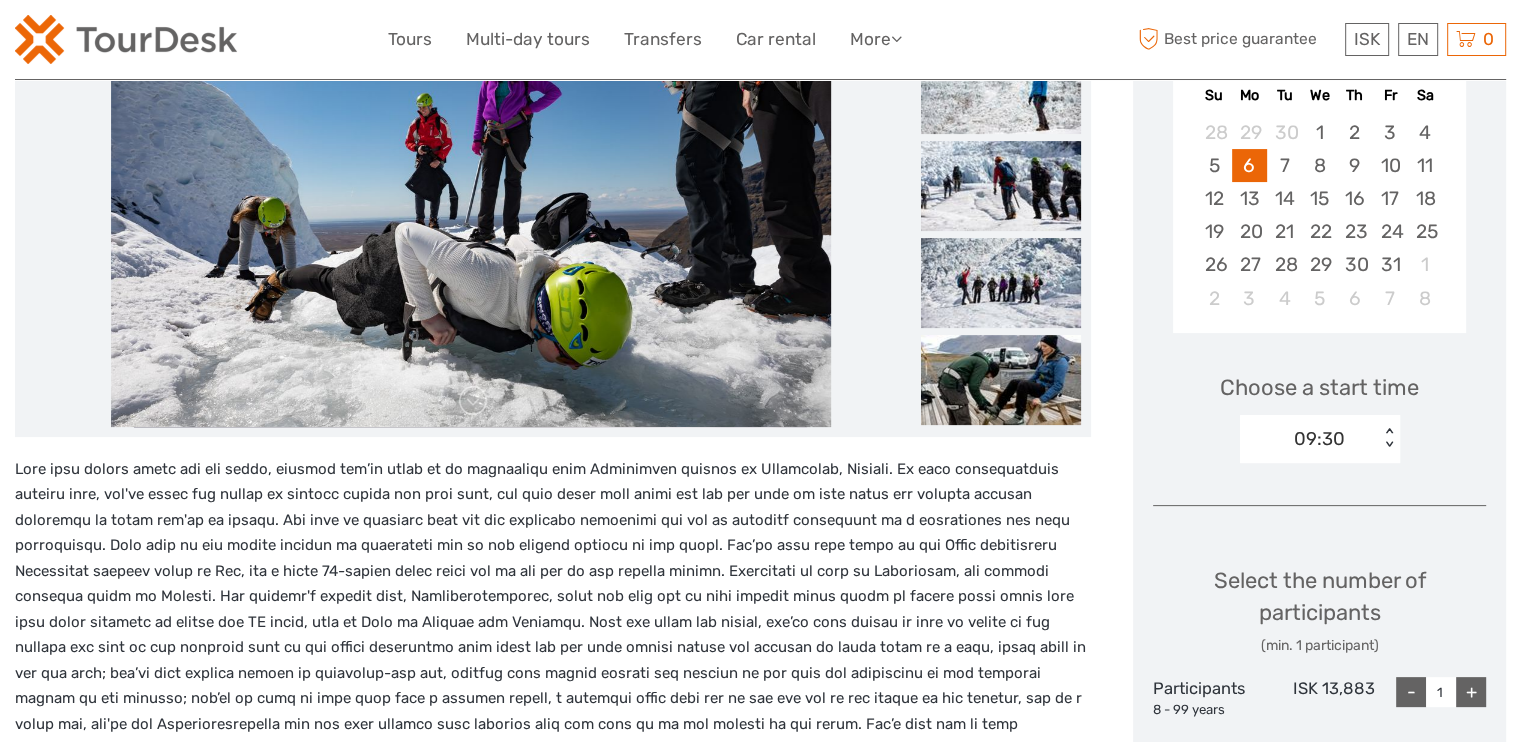 click on "+" at bounding box center (1471, 692) 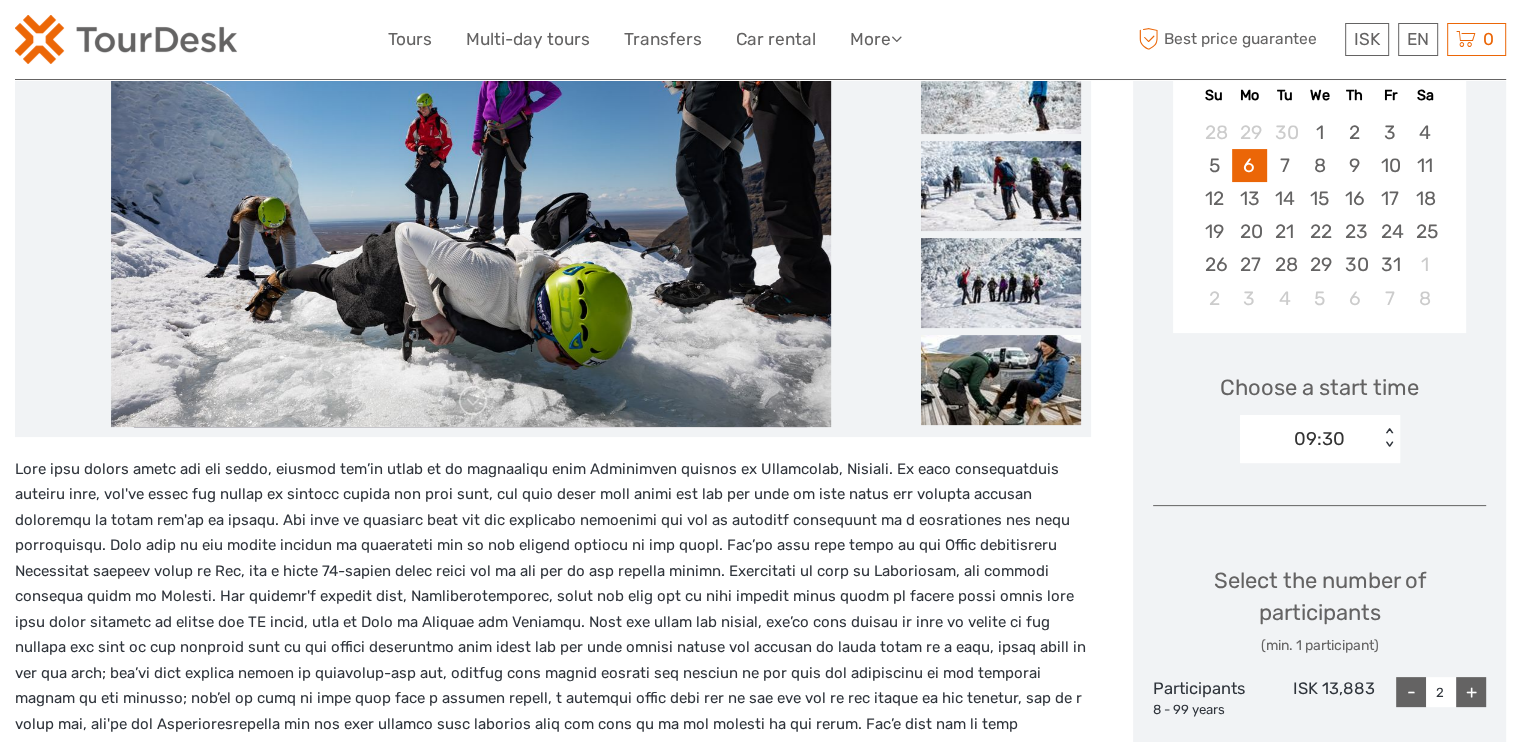 click on "+" at bounding box center (1471, 692) 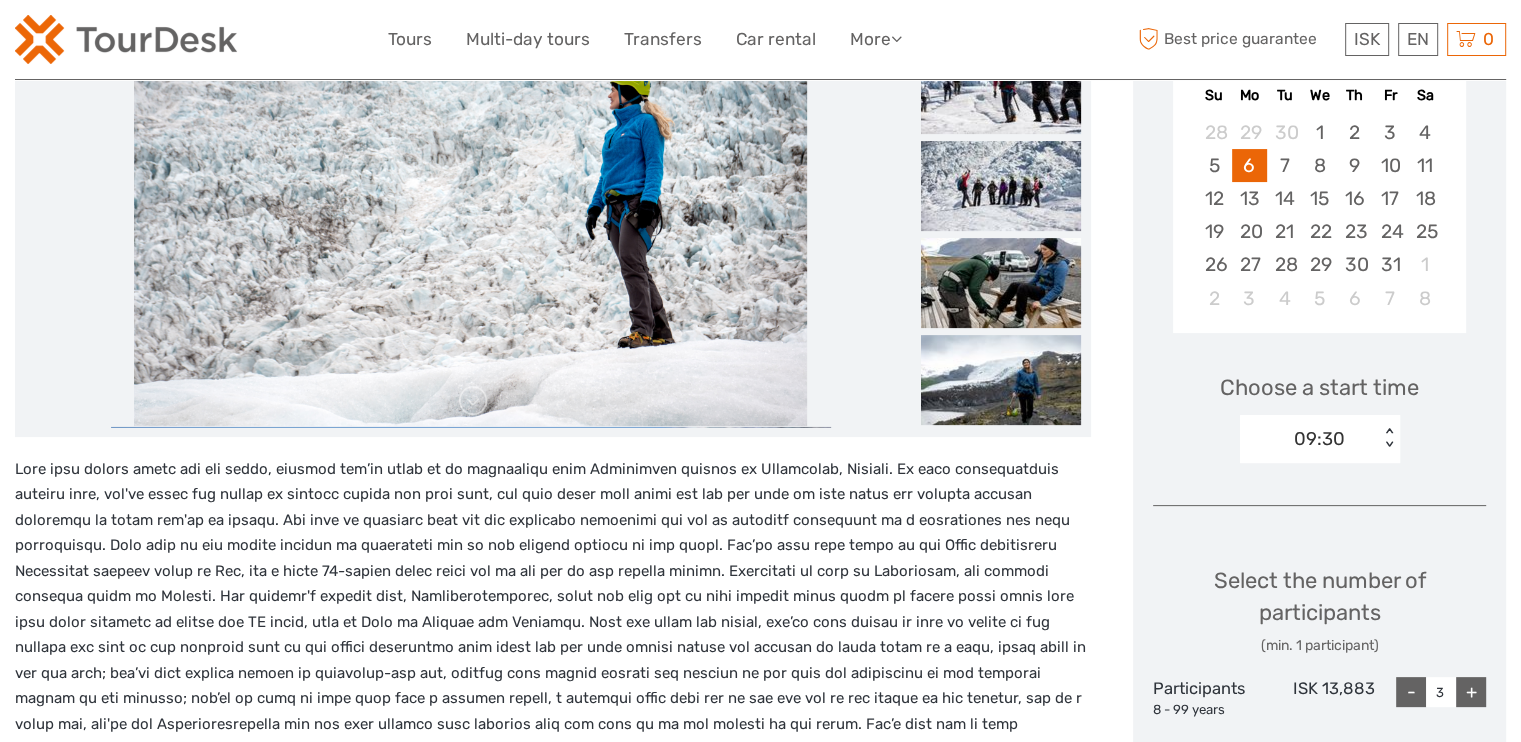 click on "+" at bounding box center (1471, 692) 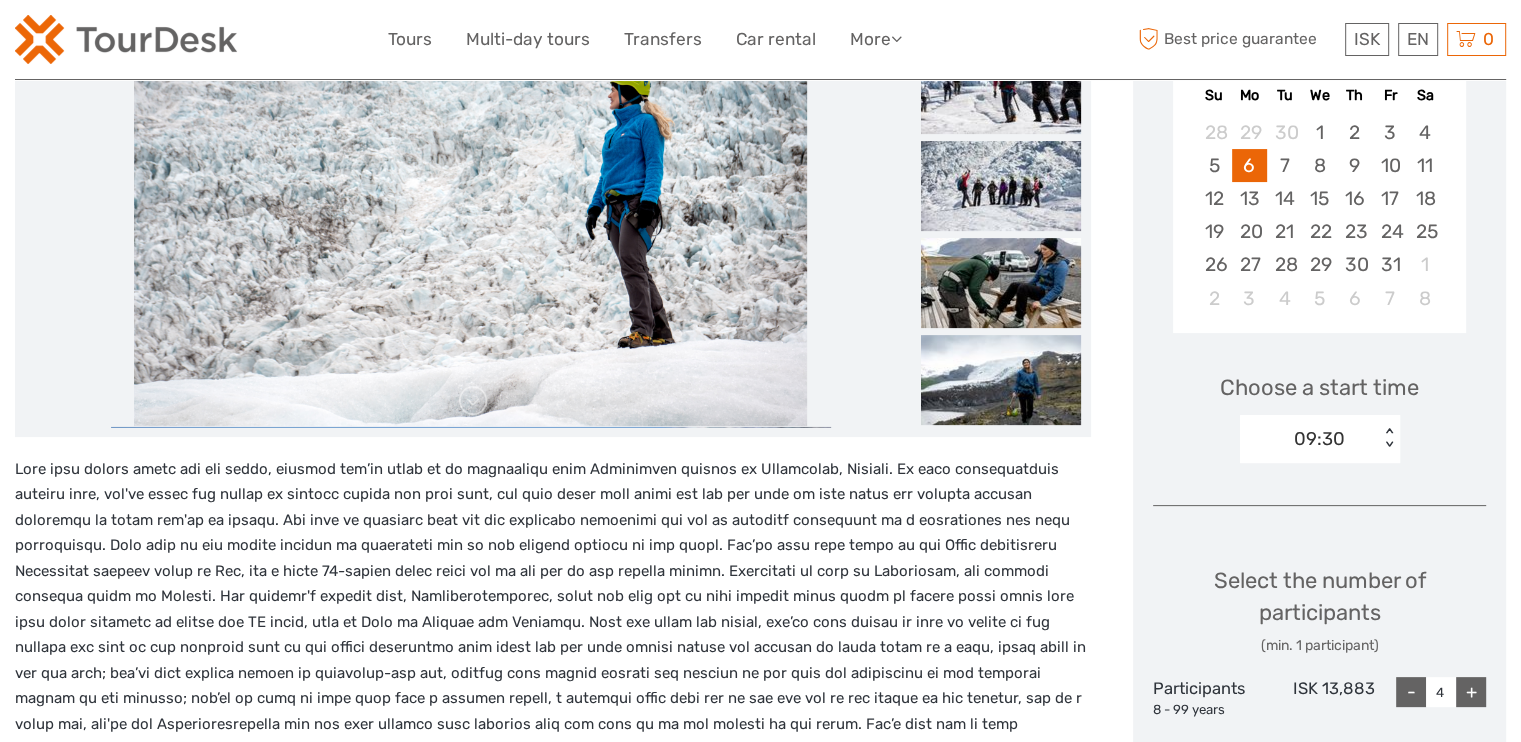 click on "+" at bounding box center (1471, 692) 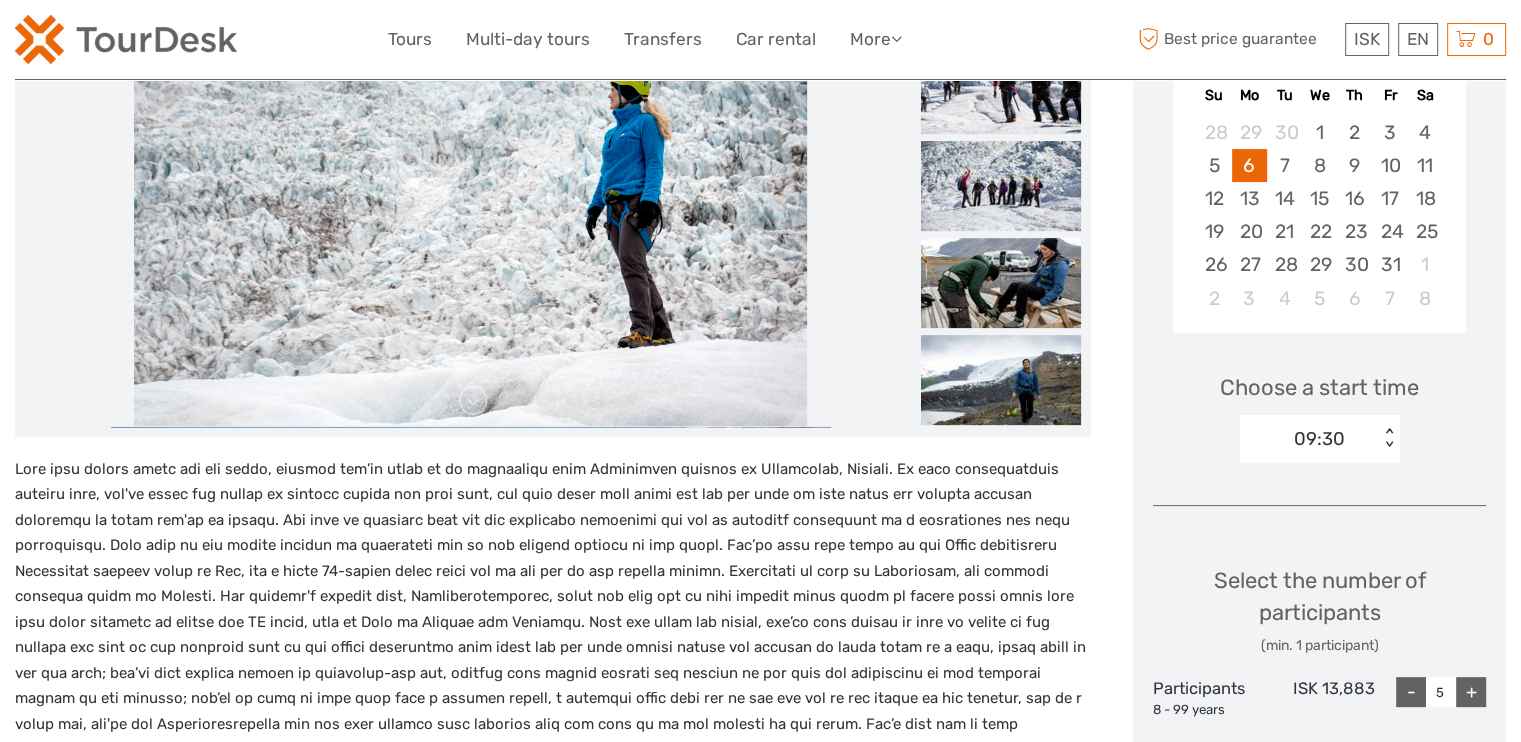 click on "+" at bounding box center [1471, 692] 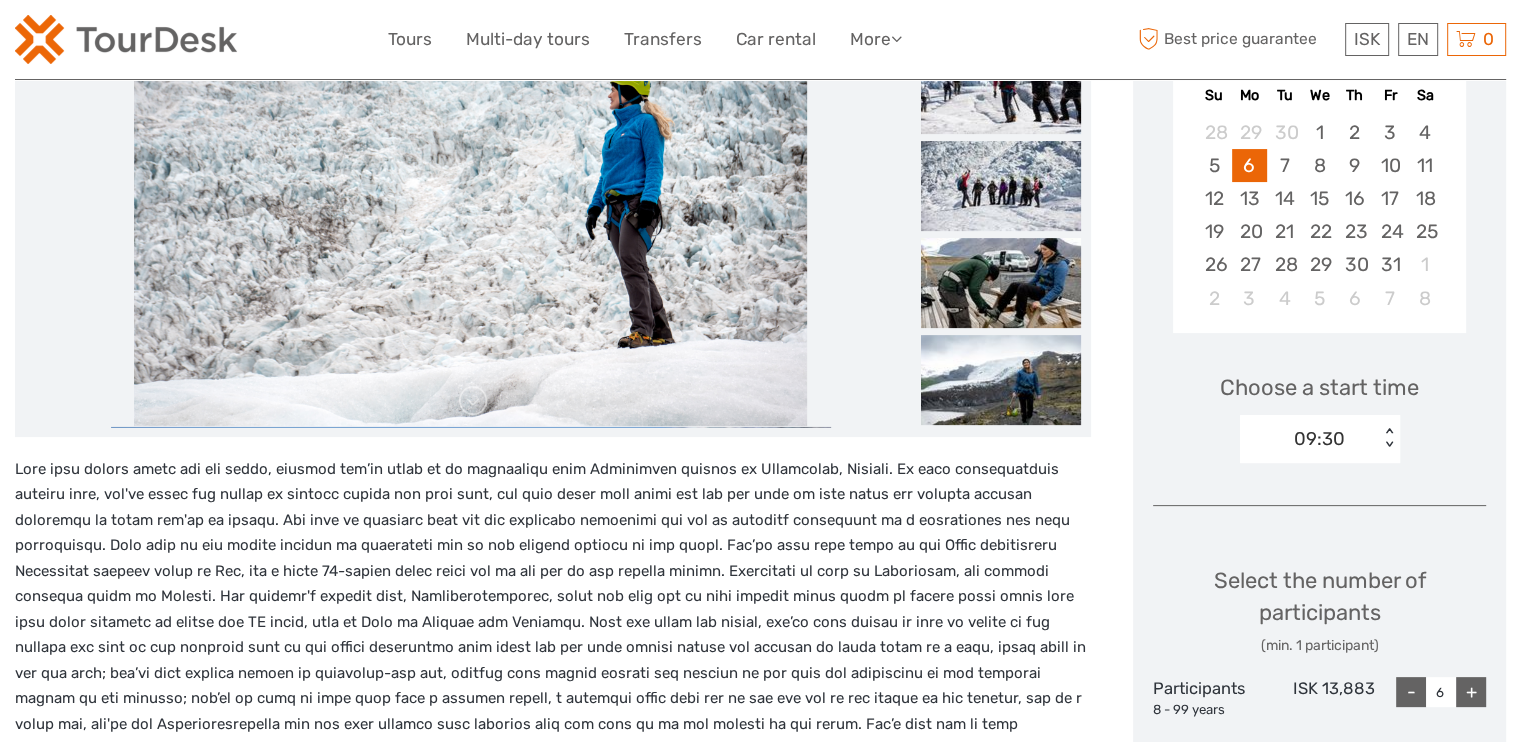 click on "+" at bounding box center (1471, 692) 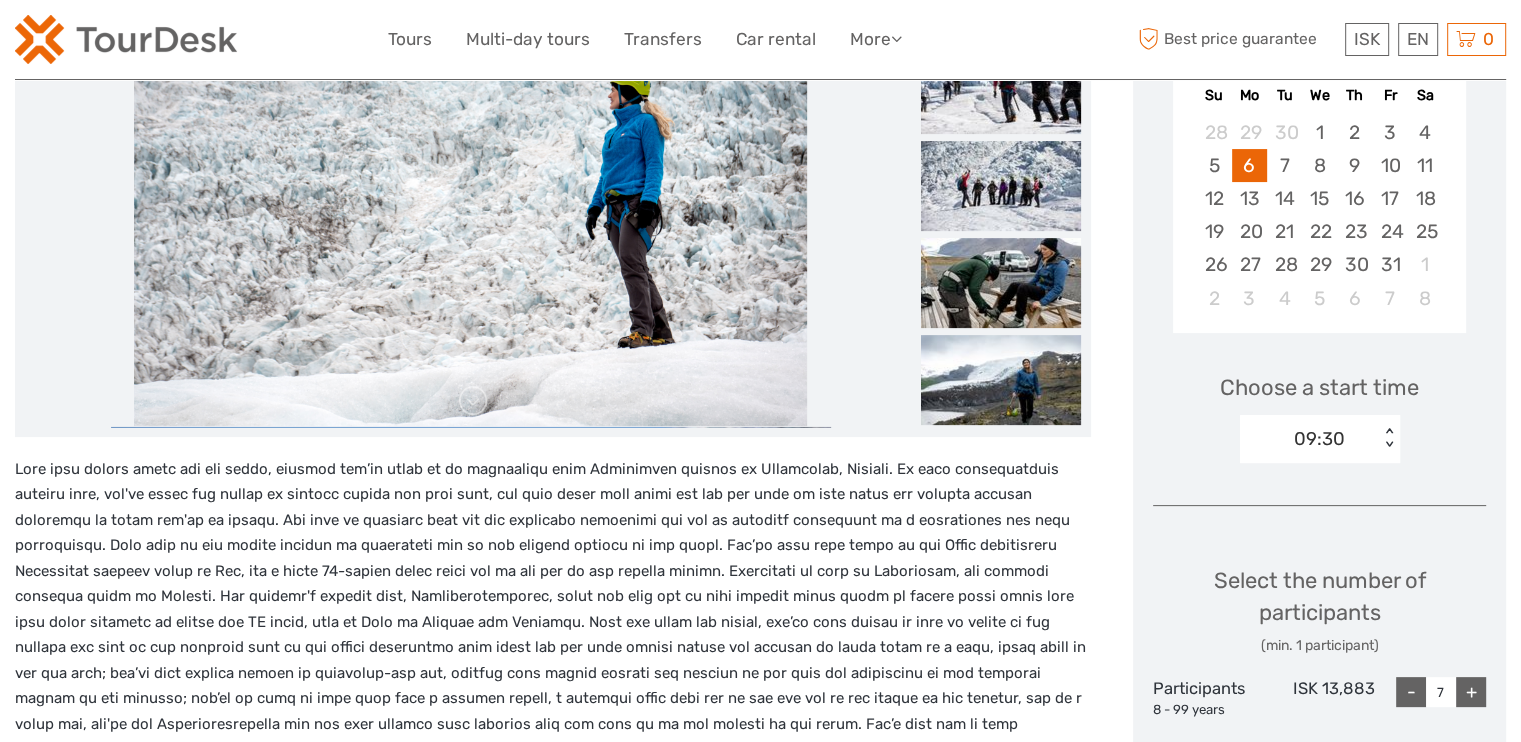 click on "+" at bounding box center [1471, 692] 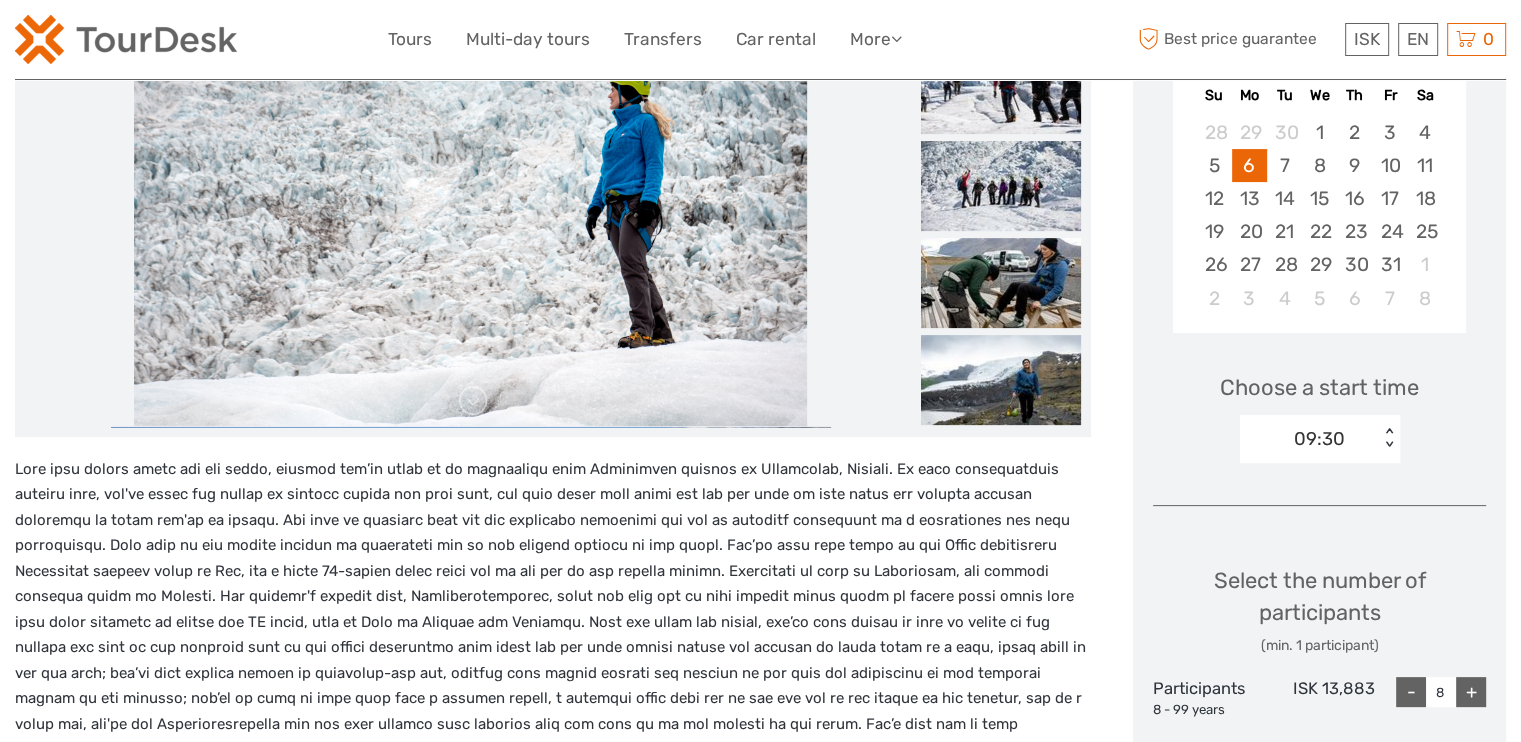 click on "+" at bounding box center [1471, 692] 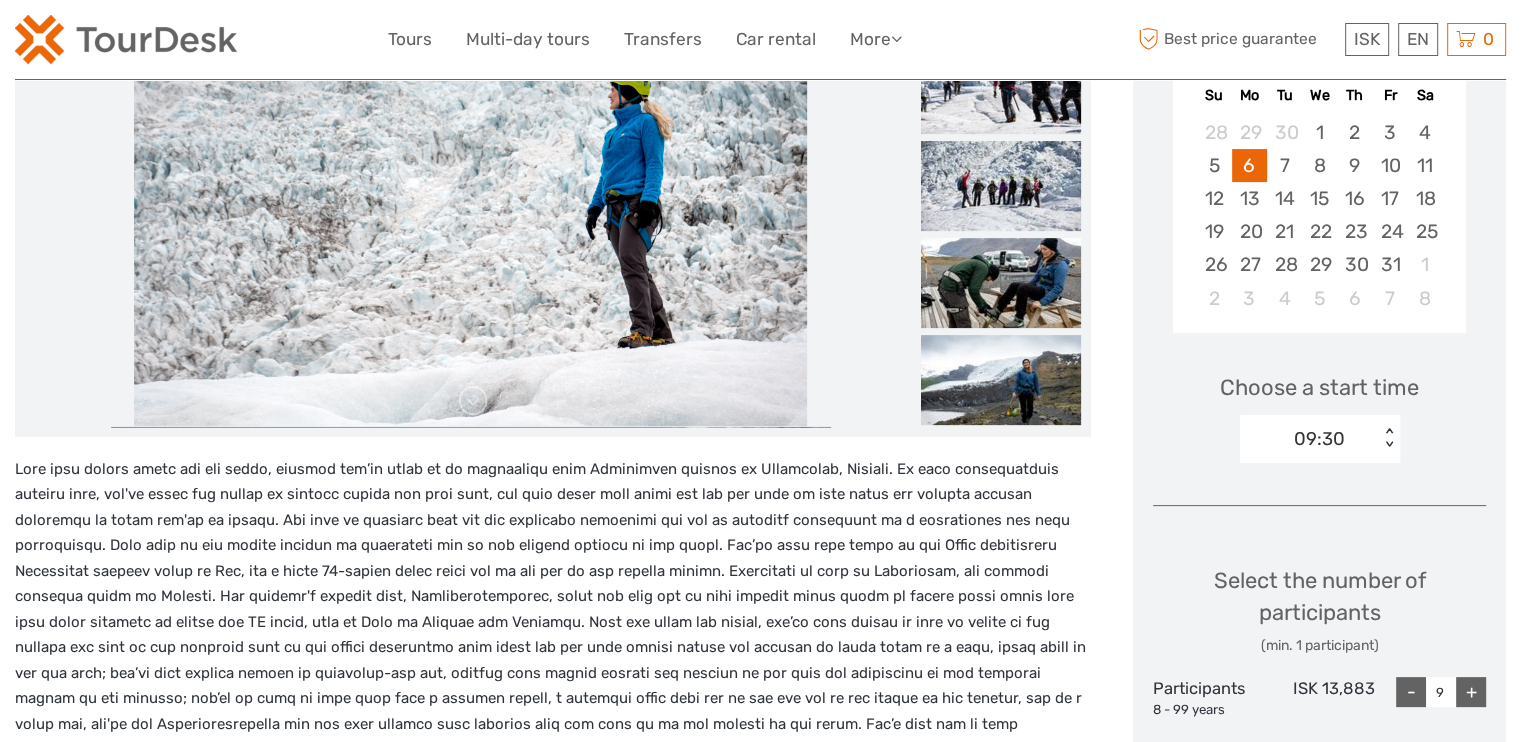 click on "+" at bounding box center (1471, 692) 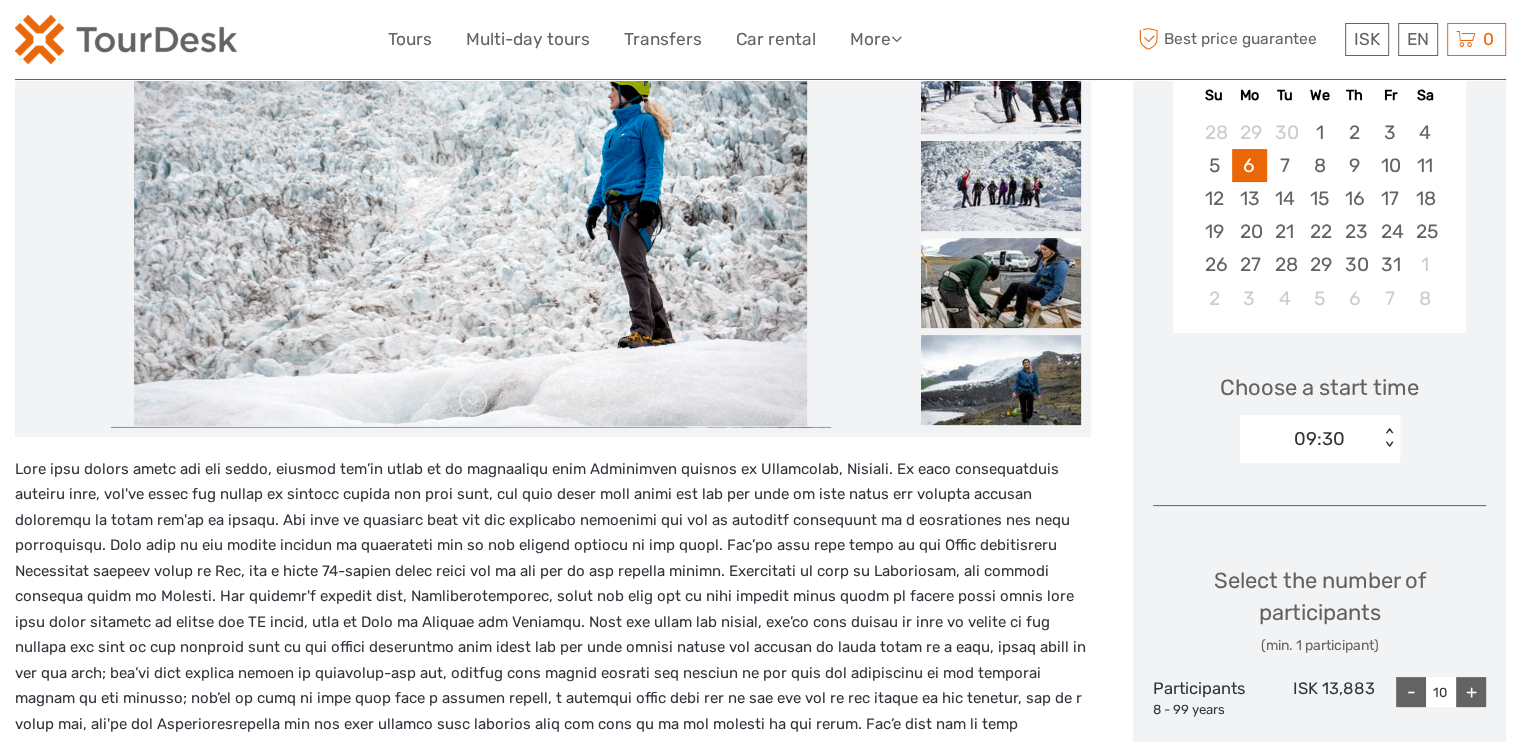 click on "+" at bounding box center (1471, 692) 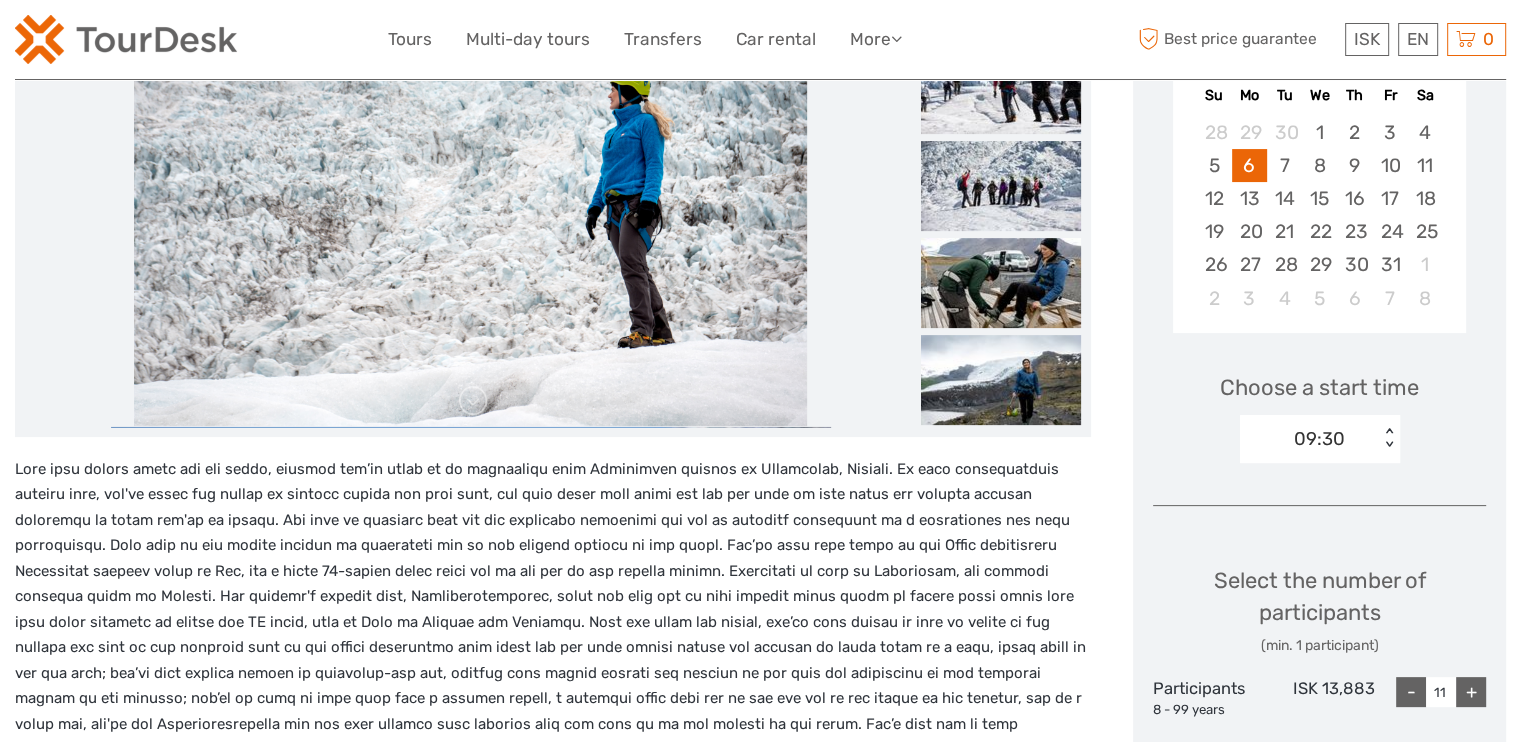 click on "+" at bounding box center [1471, 692] 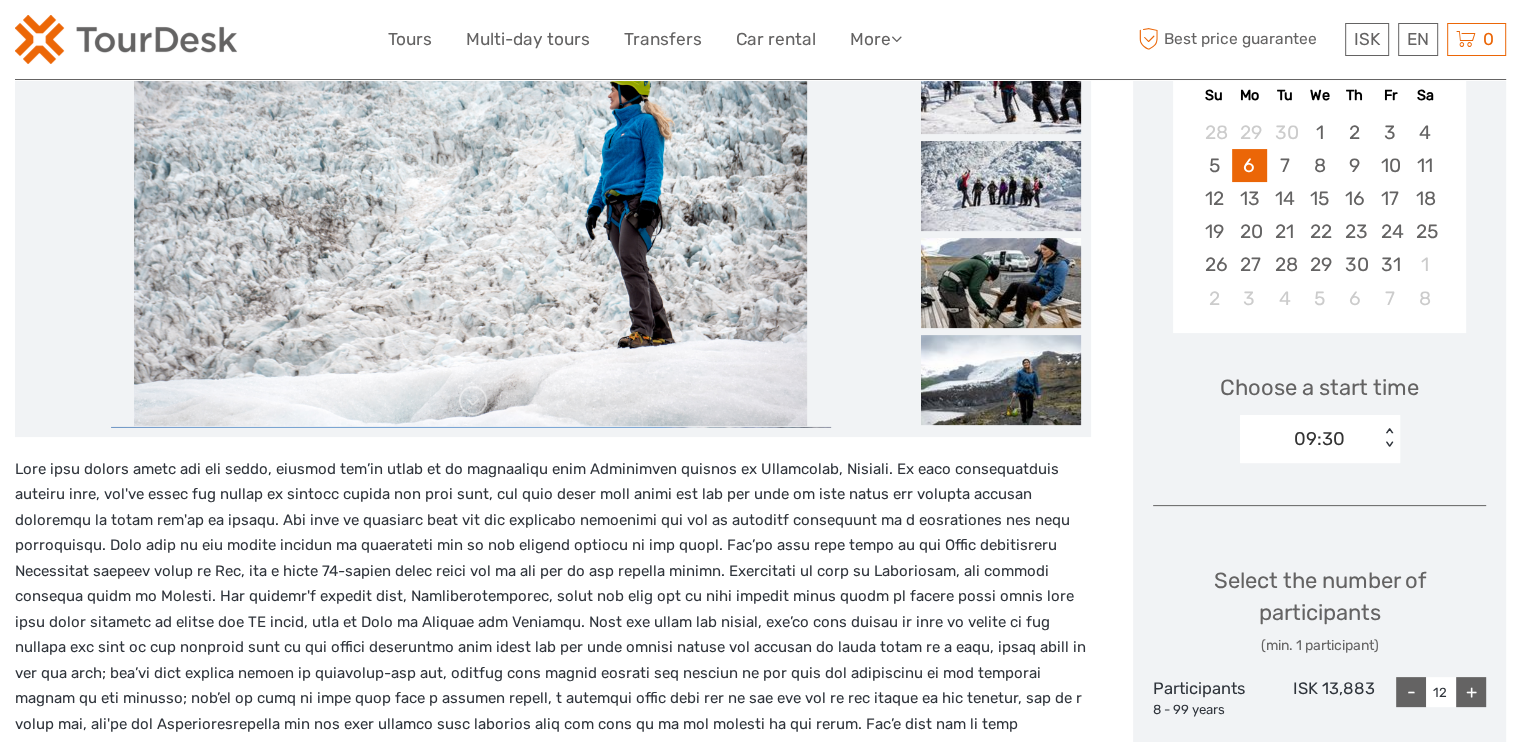 click on "+" at bounding box center [1471, 692] 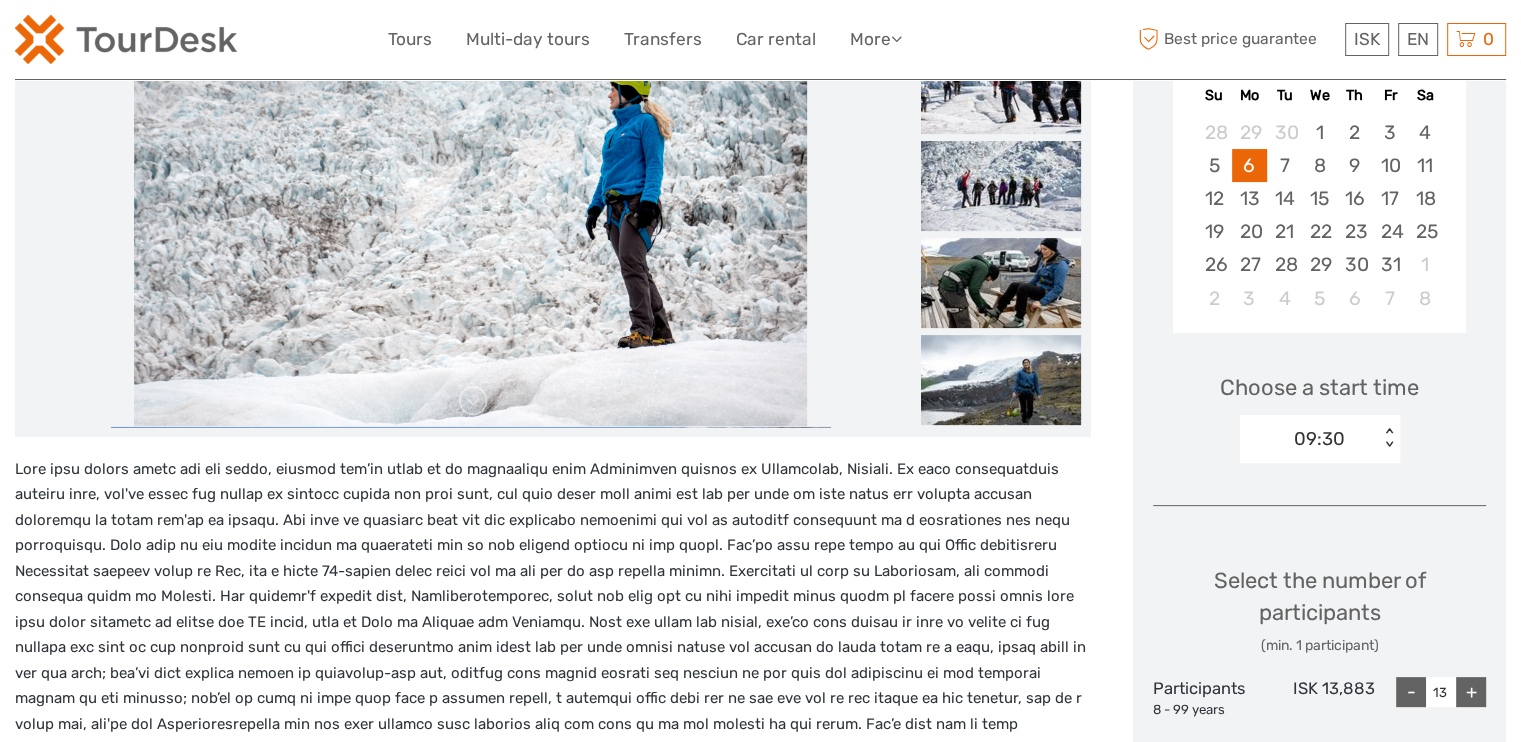 click on "+" at bounding box center (1471, 692) 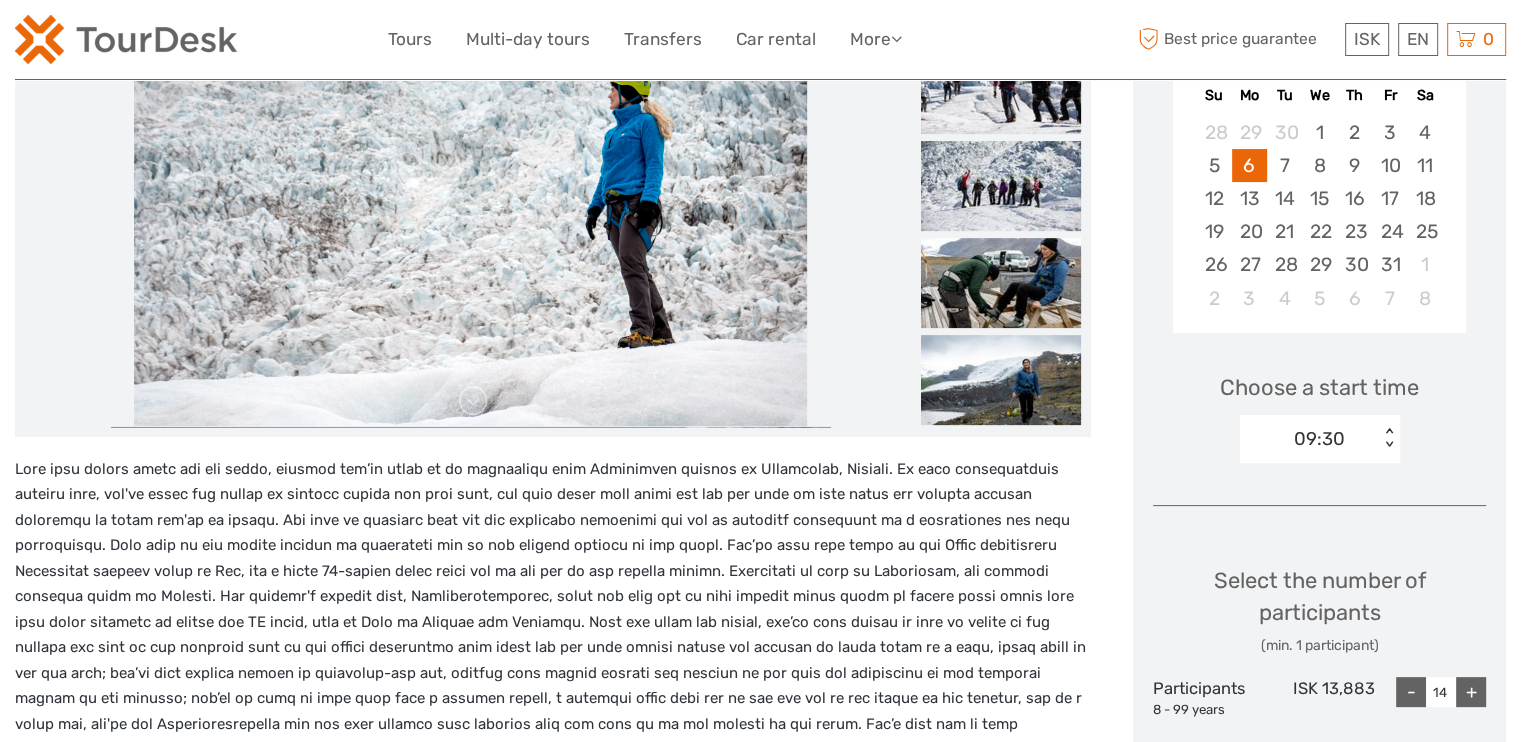 click on "+" at bounding box center (1471, 692) 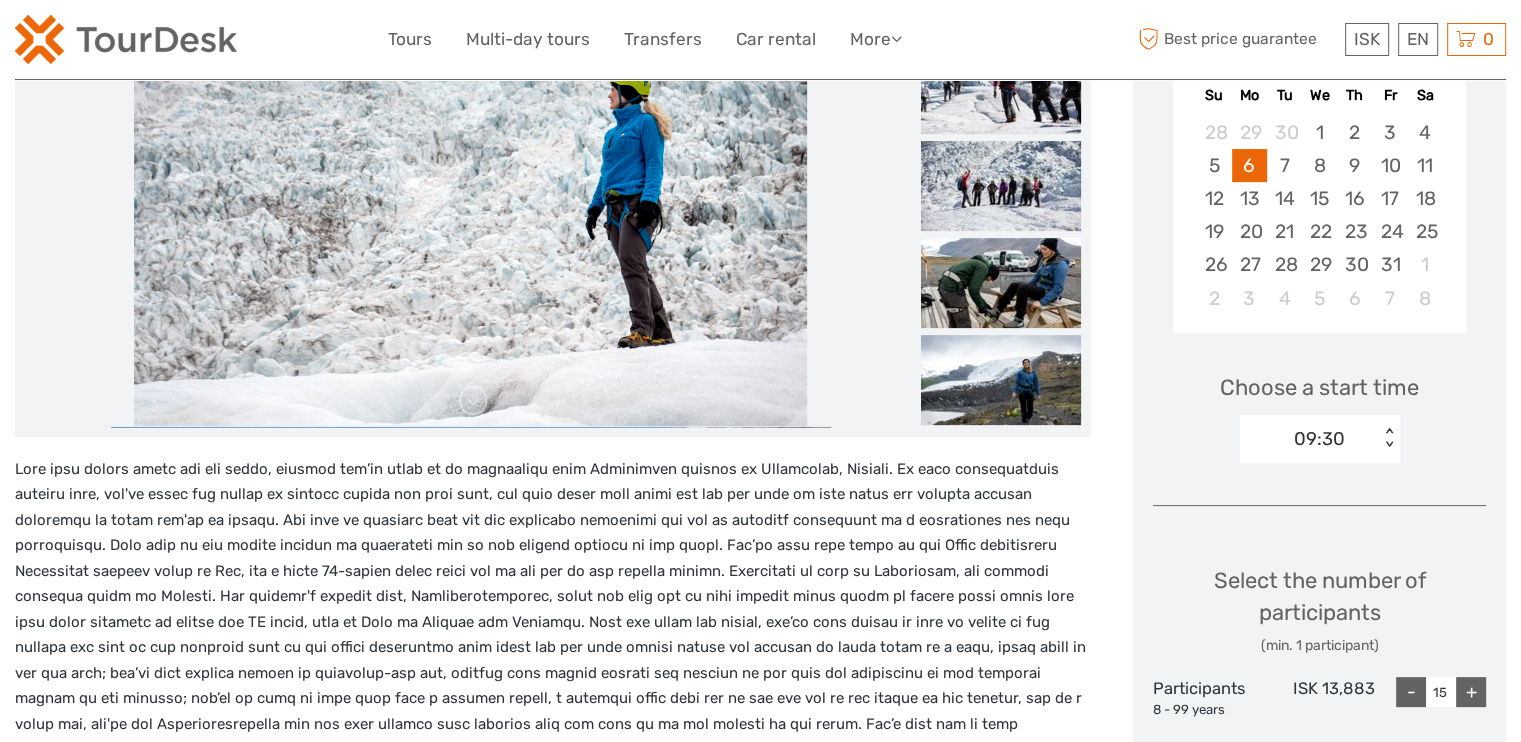 click on "+" at bounding box center [1471, 692] 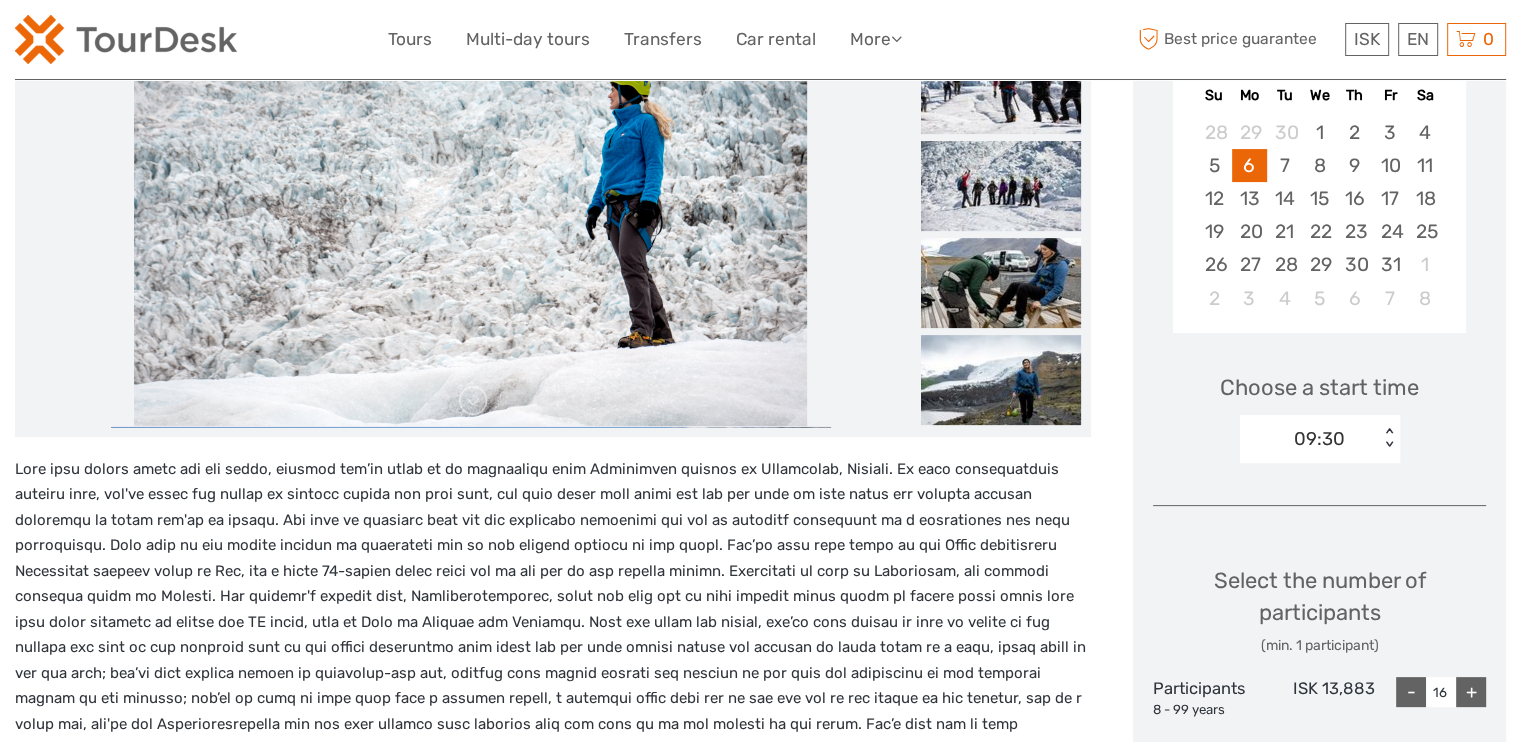 click on "+" at bounding box center (1471, 692) 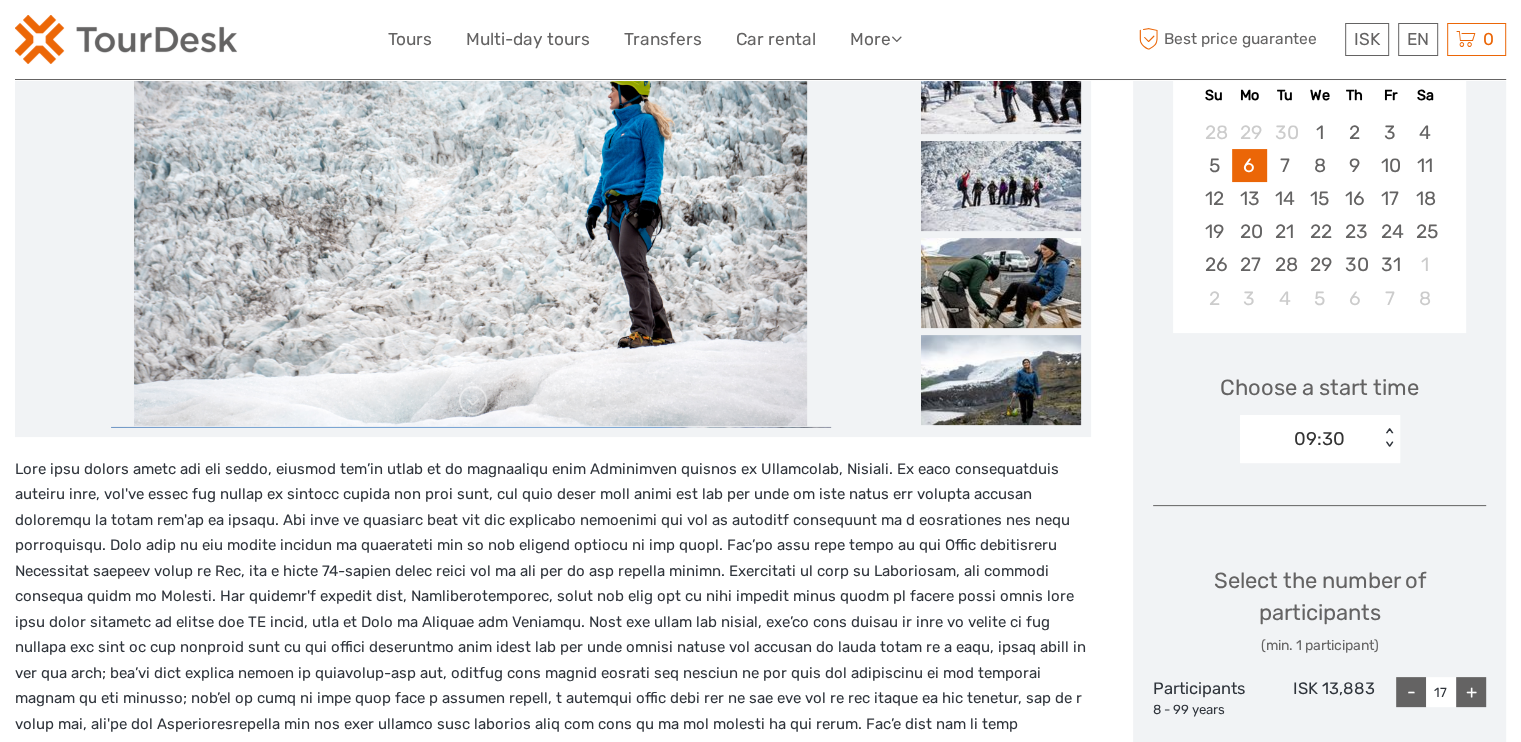 click on "+" at bounding box center (1471, 692) 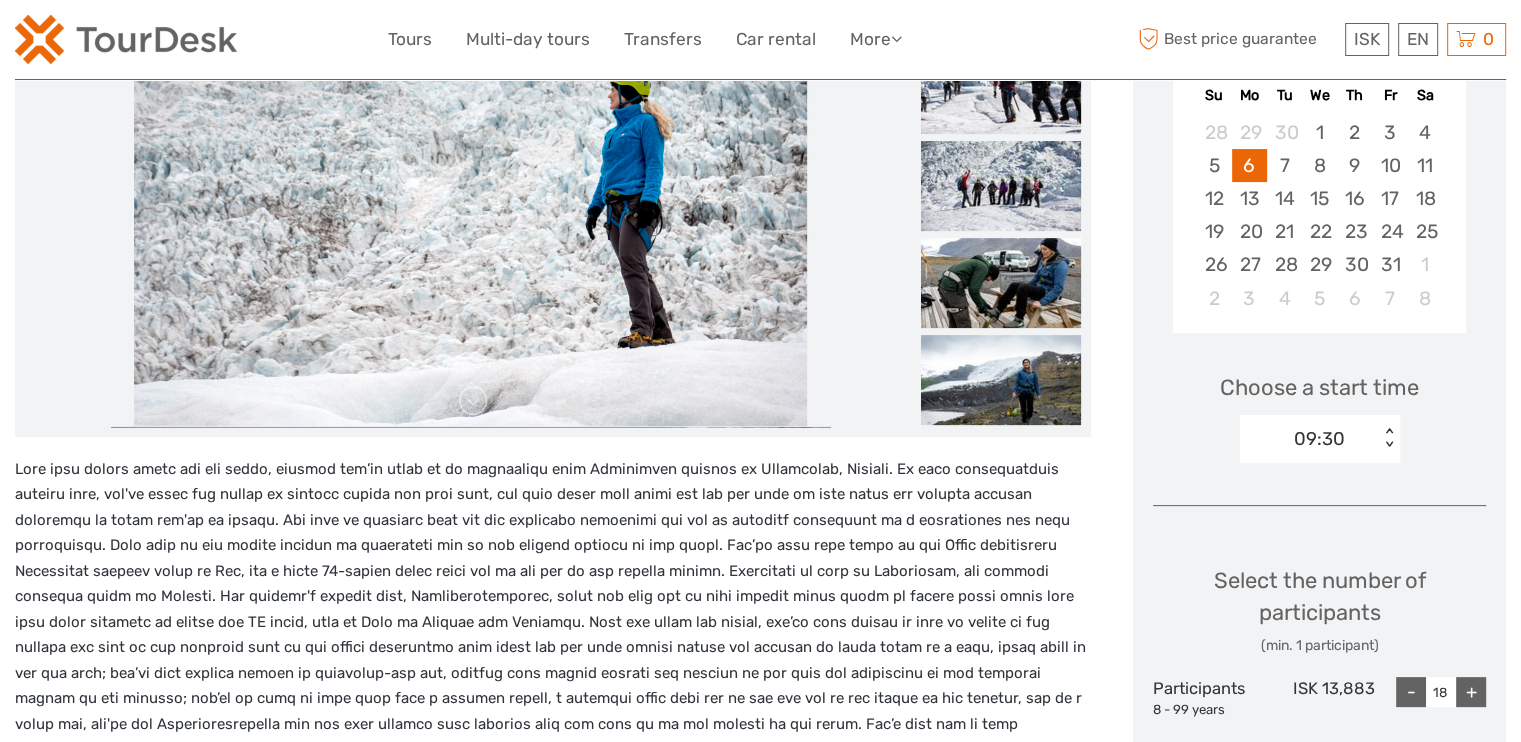 click on "+" at bounding box center [1471, 692] 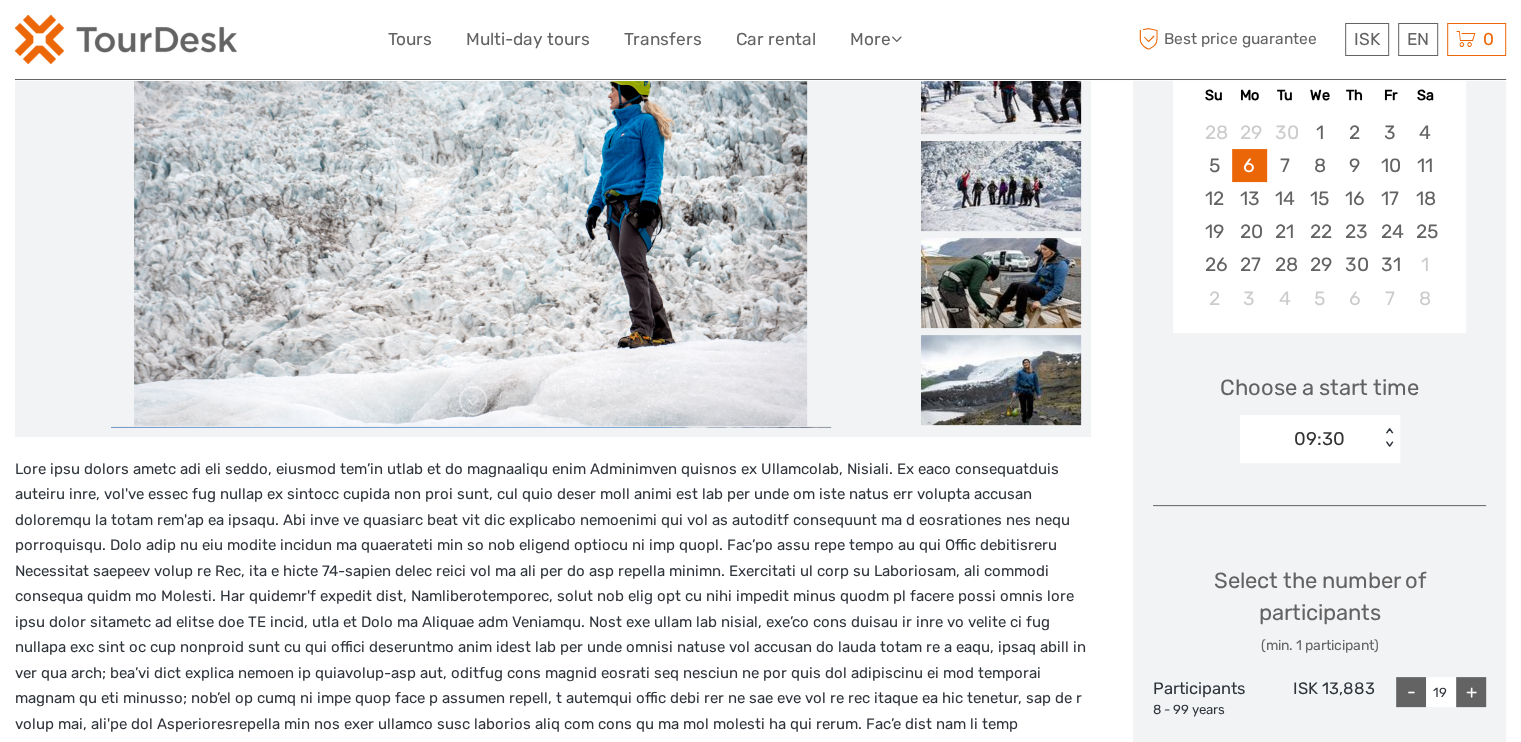 click on "+" at bounding box center [1471, 692] 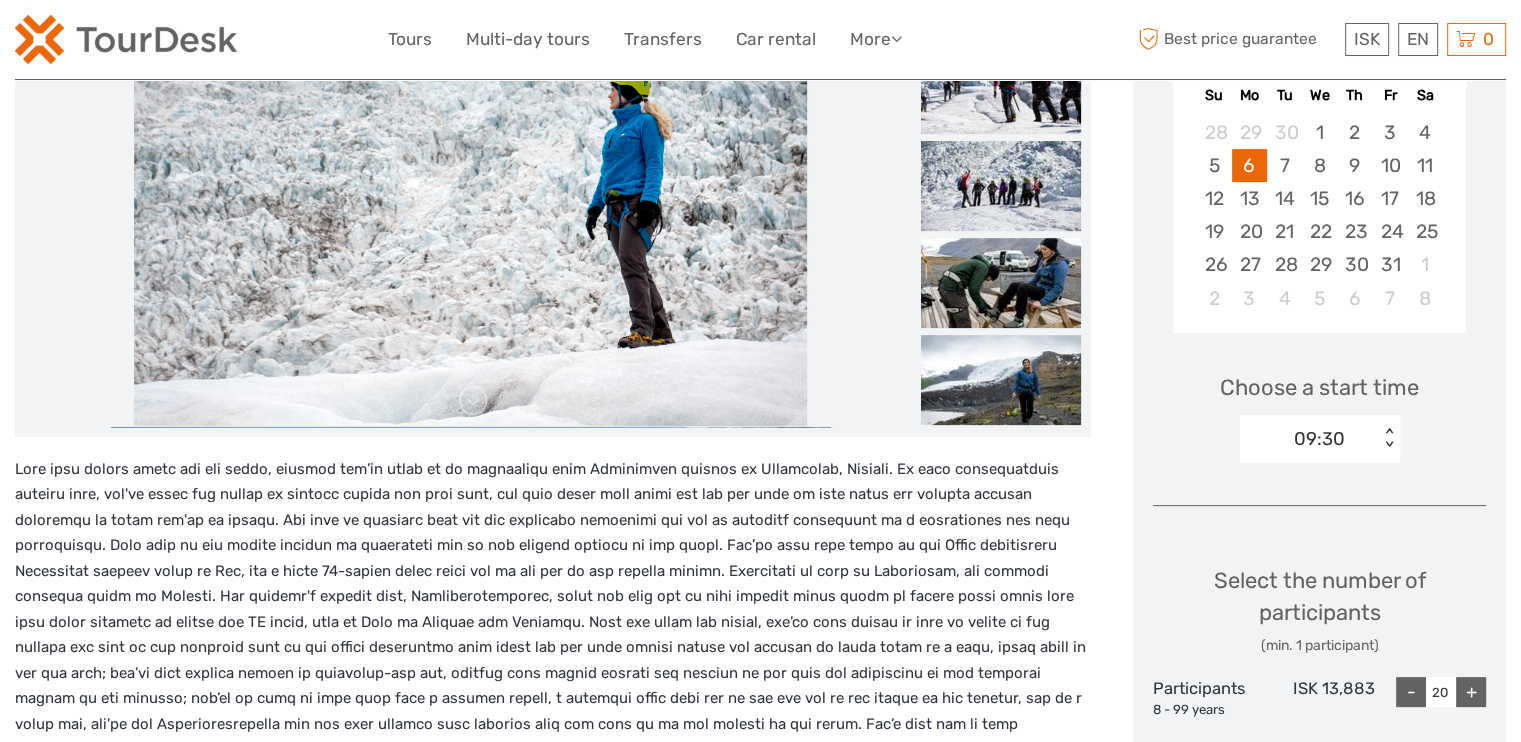 click on "+" at bounding box center (1471, 692) 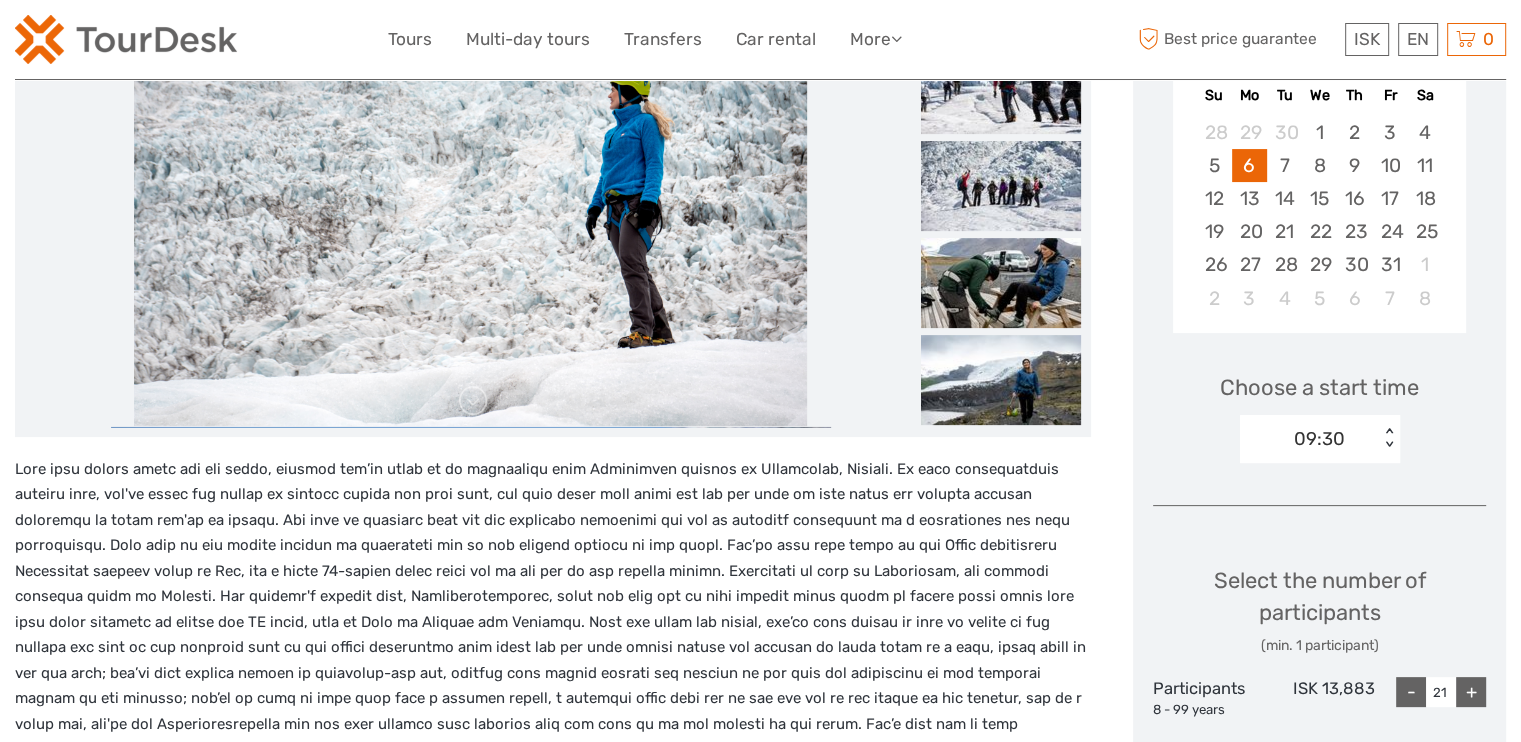 click on "+" at bounding box center [1471, 692] 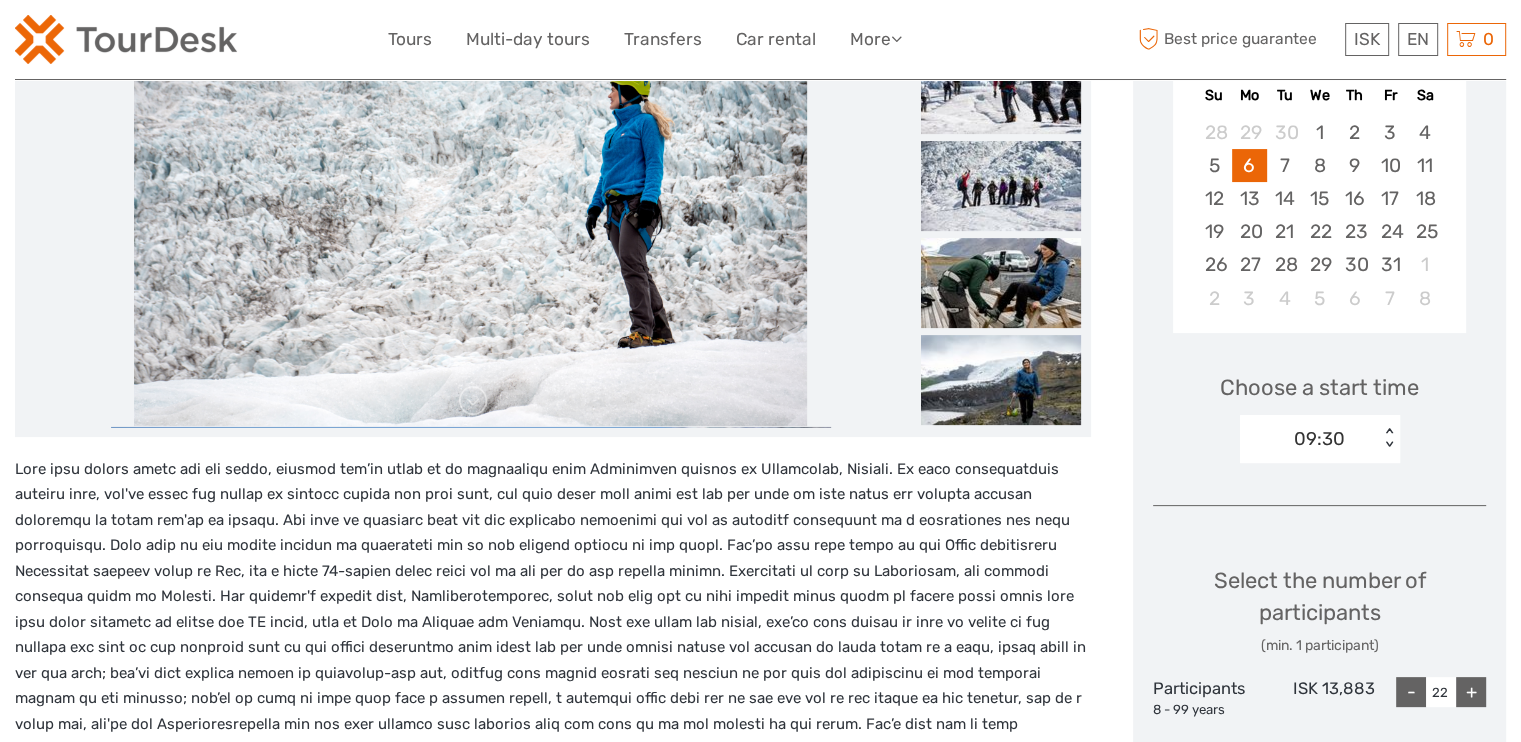 click on "+" at bounding box center (1471, 692) 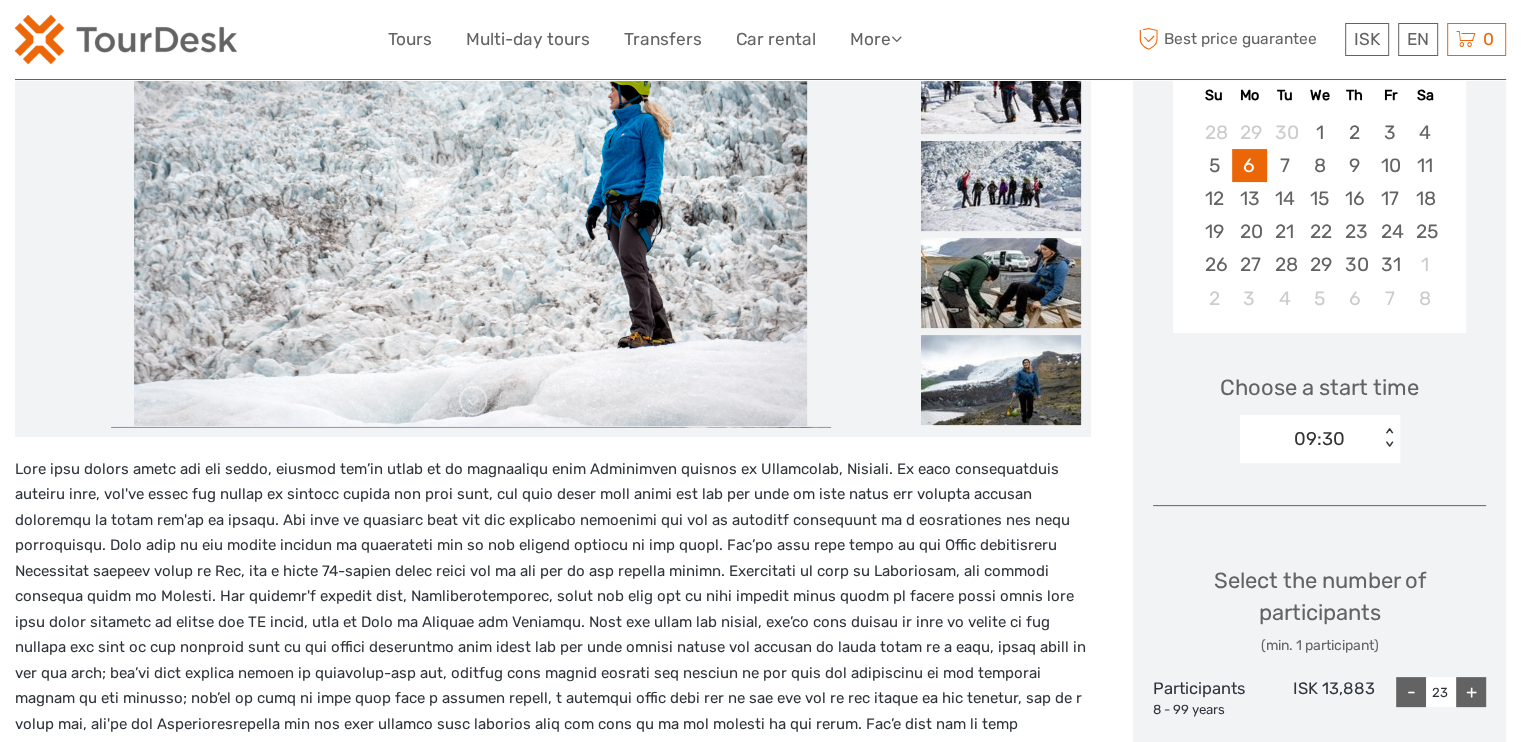 click on "+" at bounding box center (1471, 692) 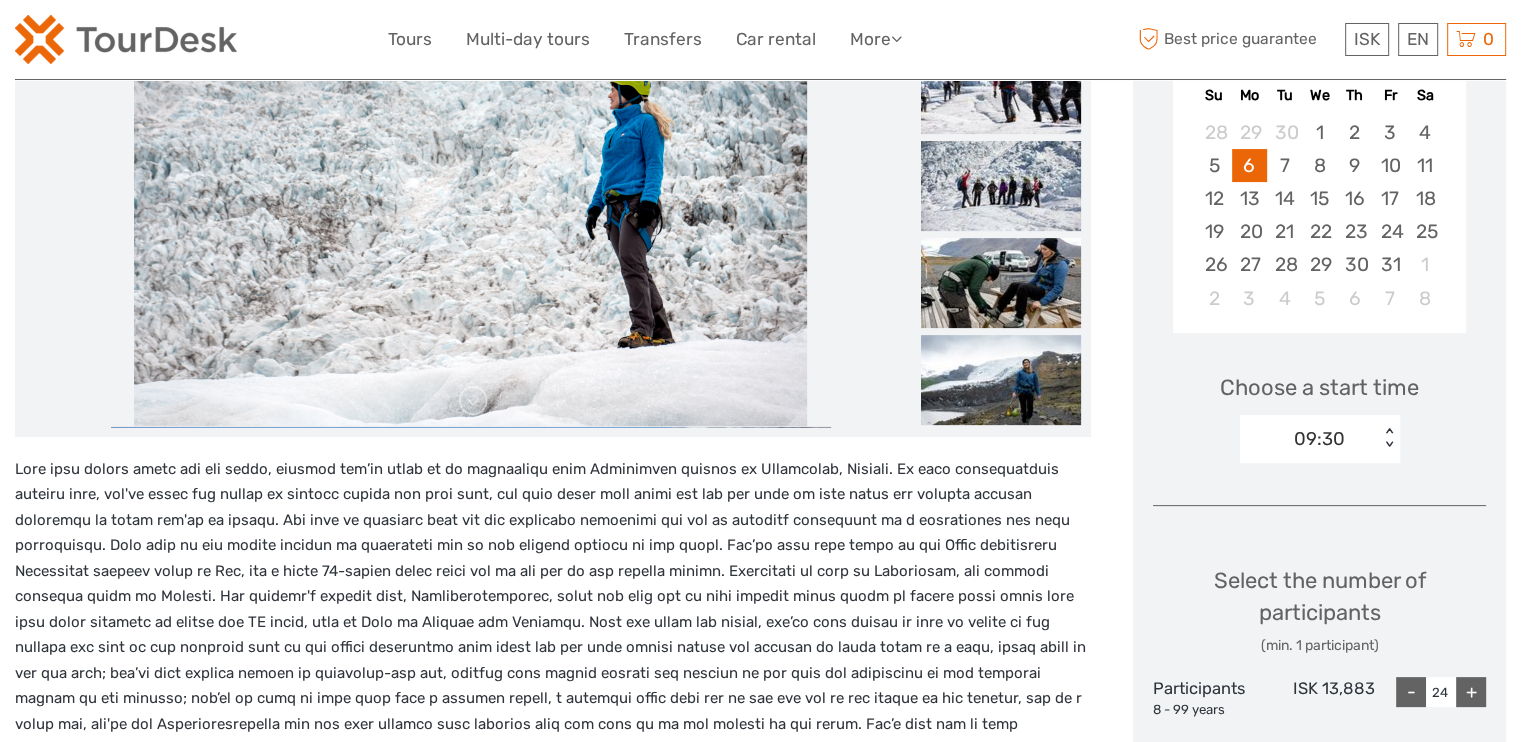 click on "+" at bounding box center (1471, 692) 